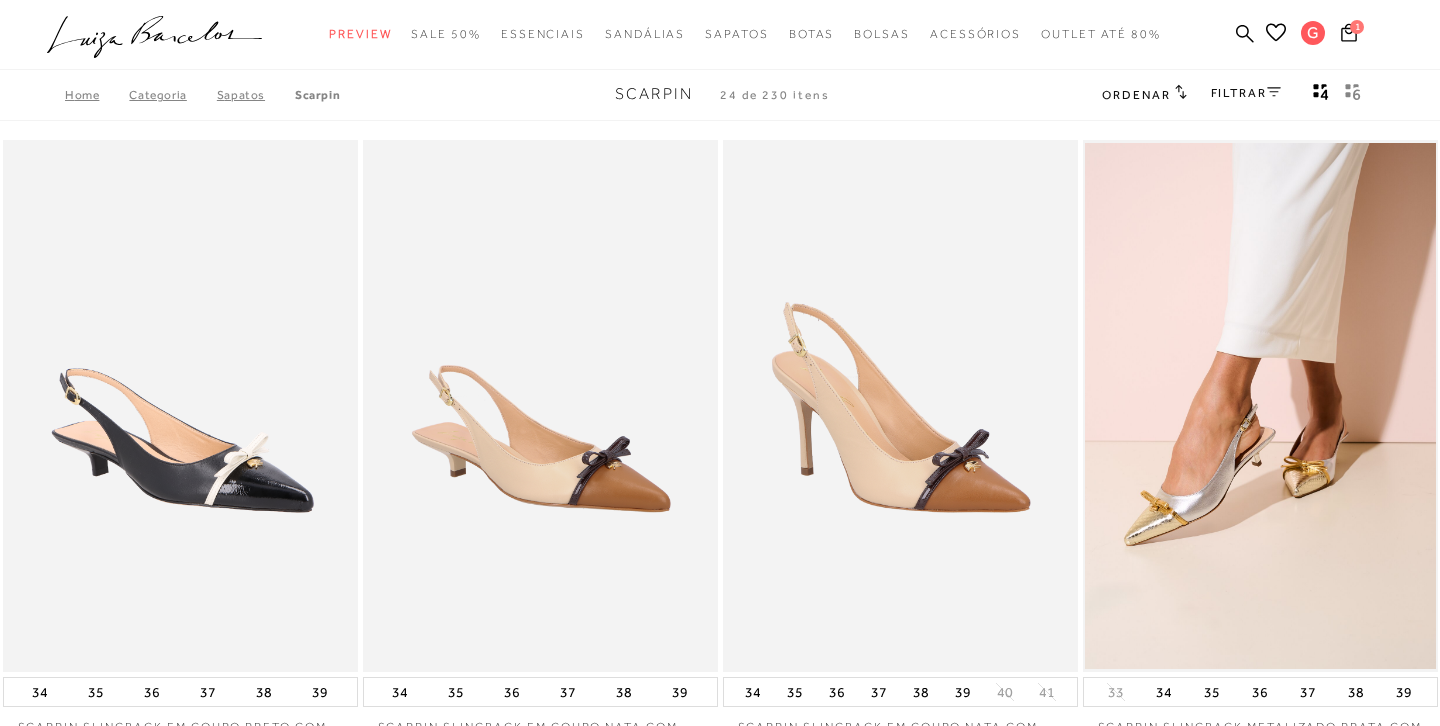 scroll, scrollTop: 0, scrollLeft: 0, axis: both 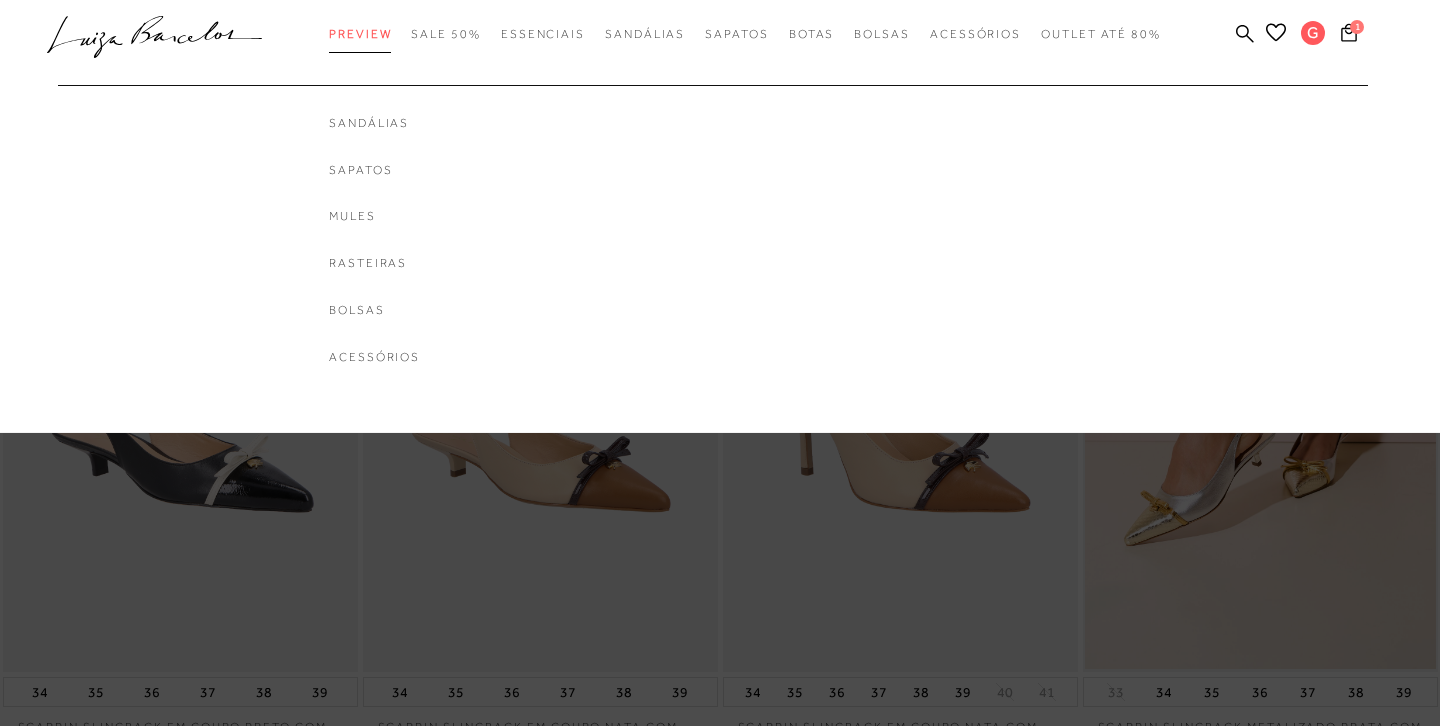 click on "Preview" at bounding box center (360, 34) 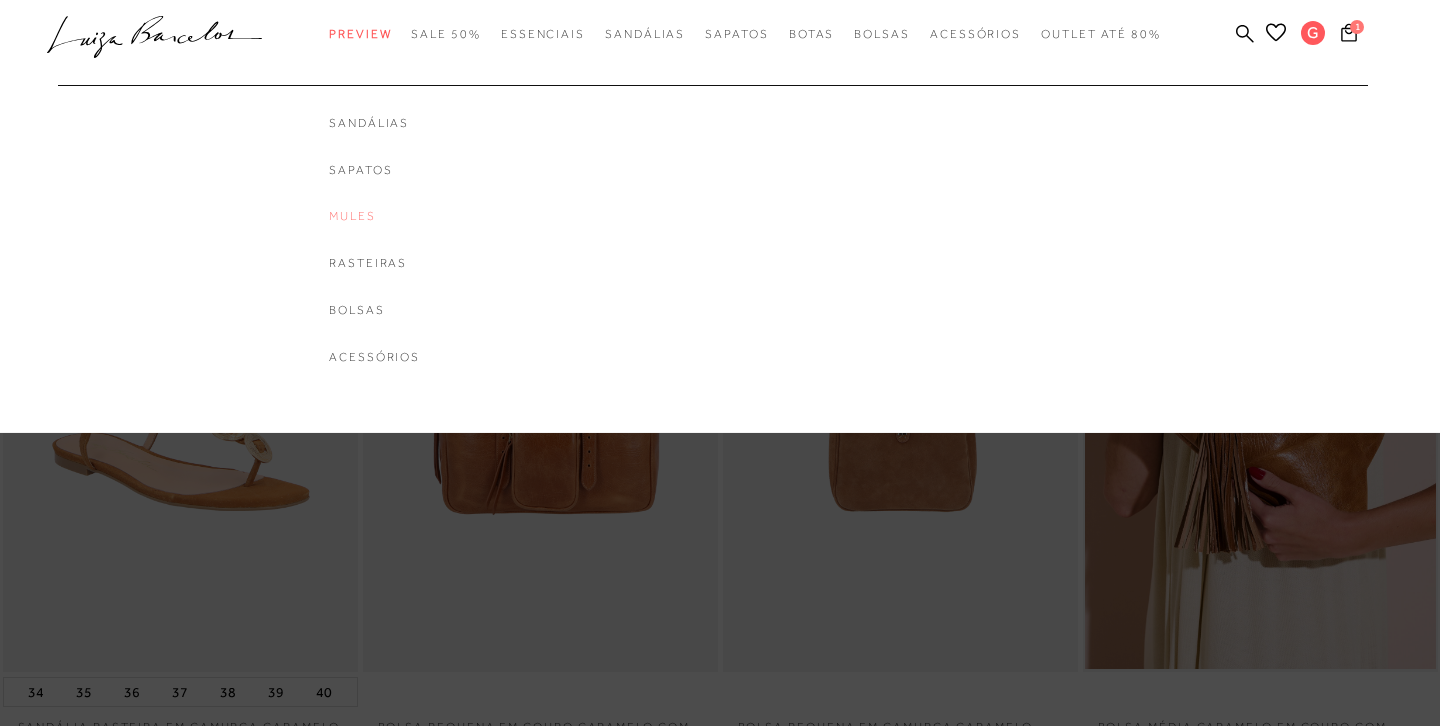 click on "Mules" at bounding box center [374, 216] 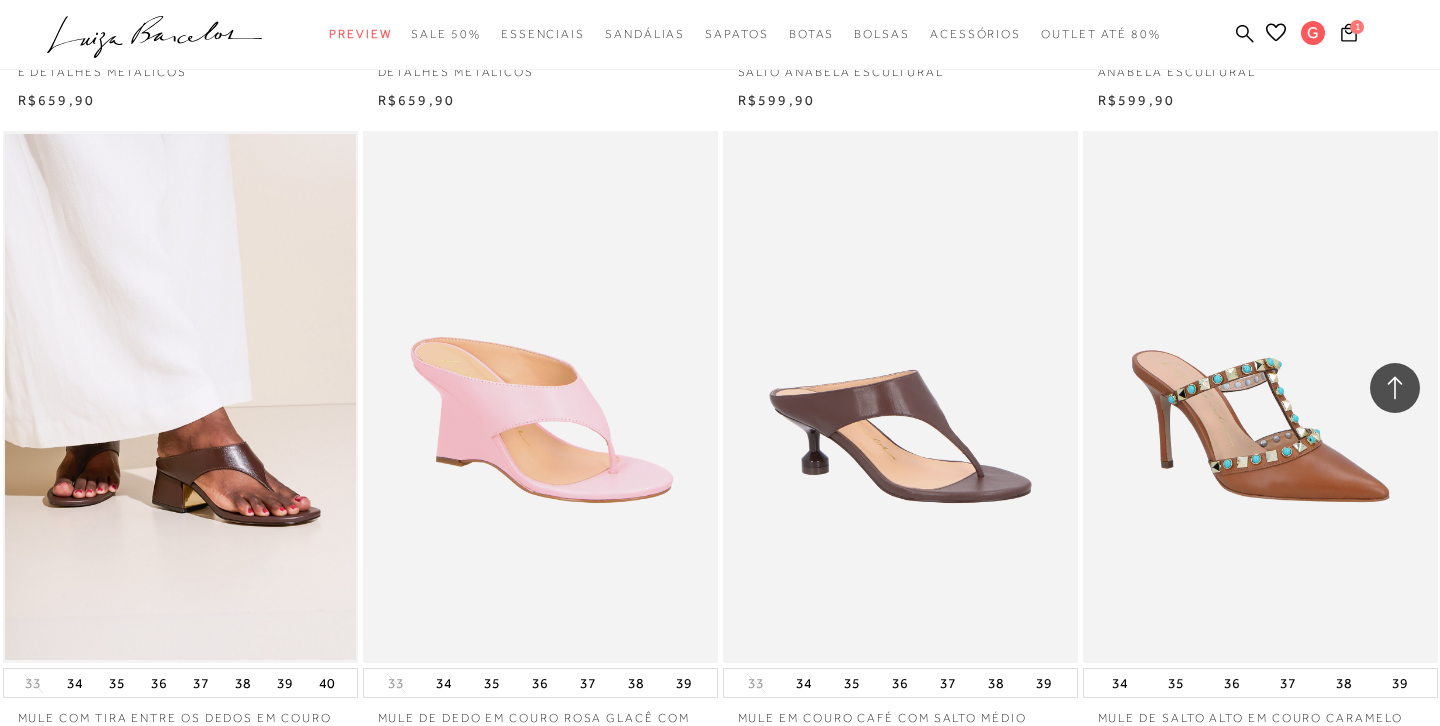 scroll, scrollTop: 939, scrollLeft: 0, axis: vertical 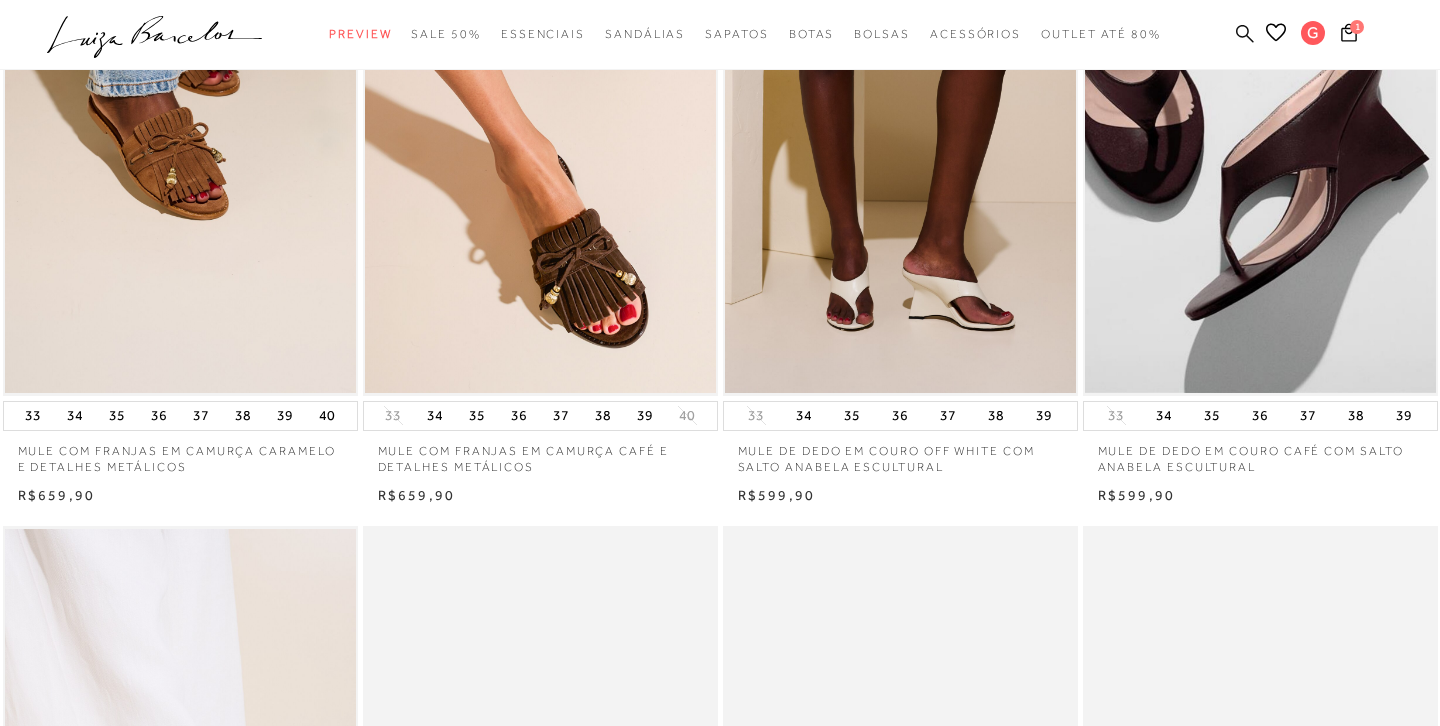 click 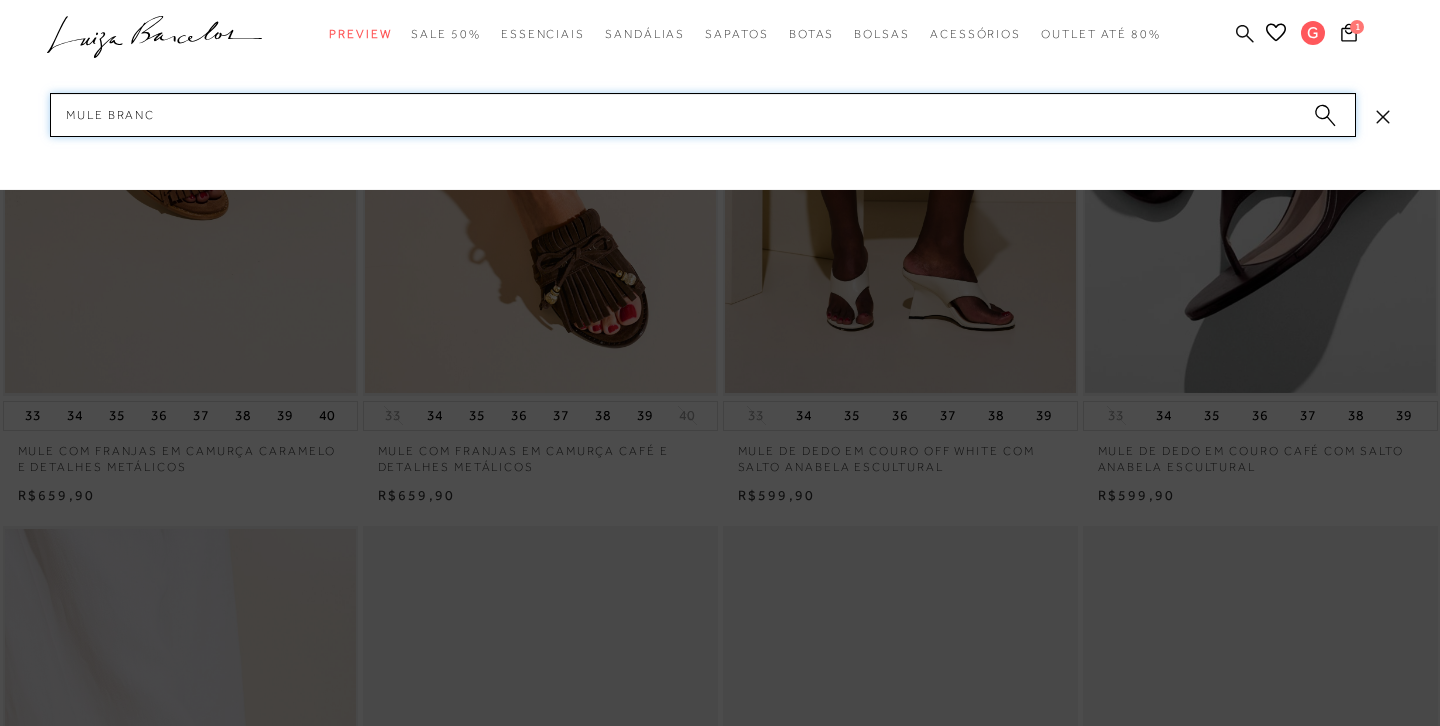 type on "mule branco" 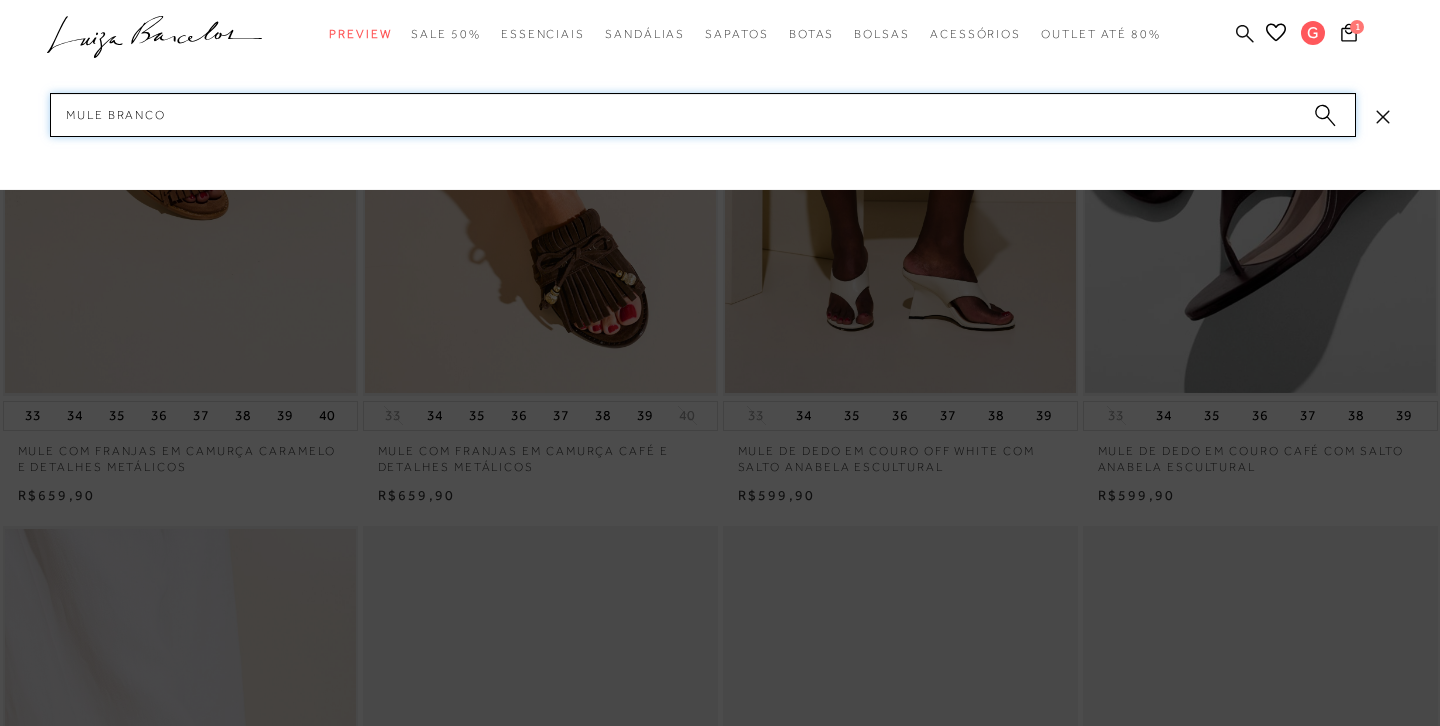 type 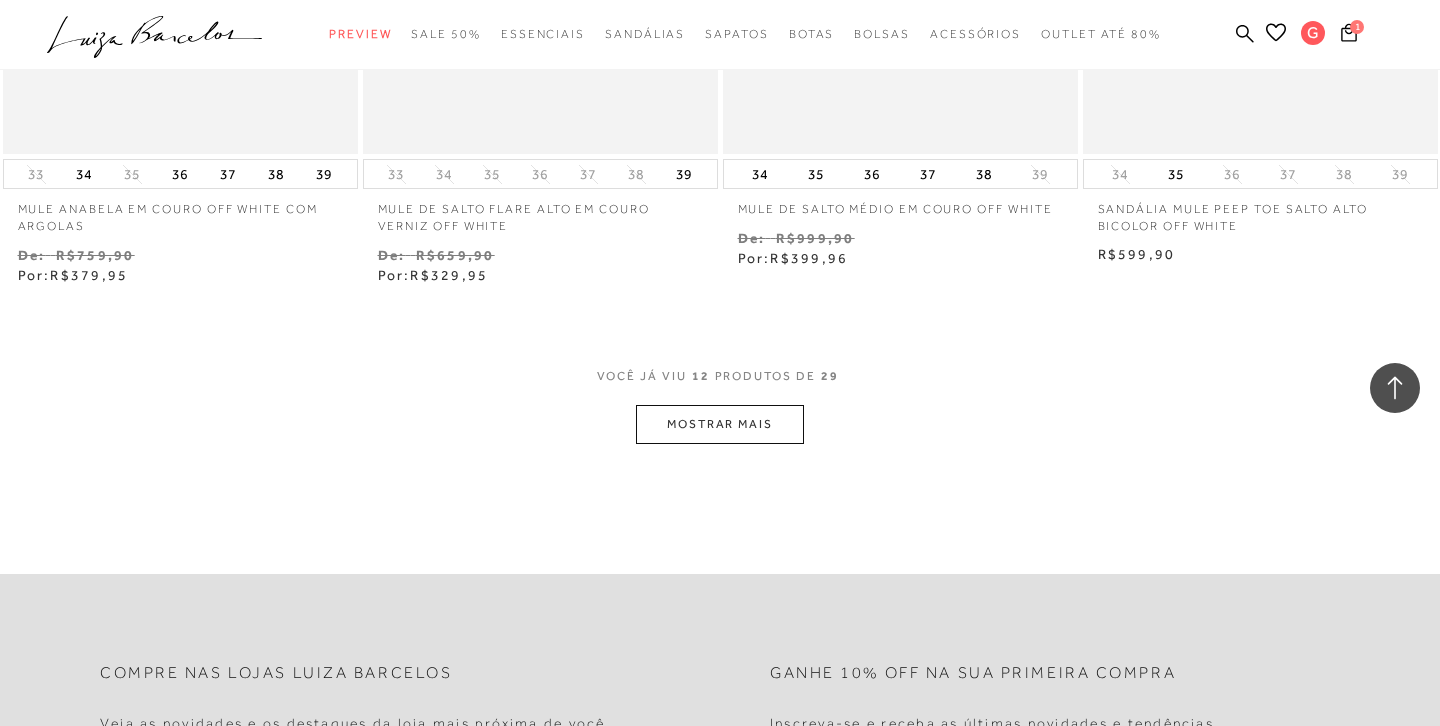 scroll, scrollTop: 2039, scrollLeft: 0, axis: vertical 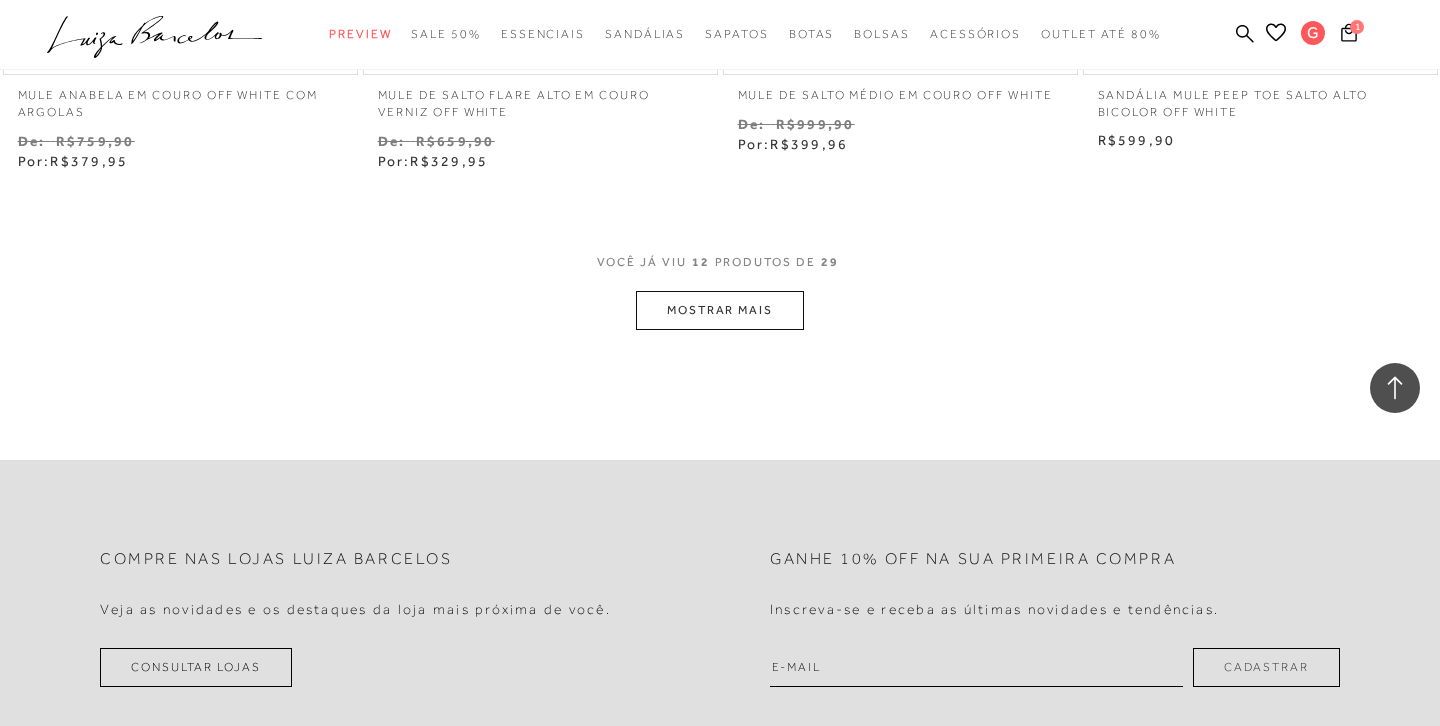 click on "Resultados da pesquisa
Mostrar Resultados para "mule branco"
Resultados: 1 - 12 (de 29)
Opções de exibição
29
resultados encontrados para "mule branco"
Estoque Padrão 0 50%" at bounding box center (720, -814) 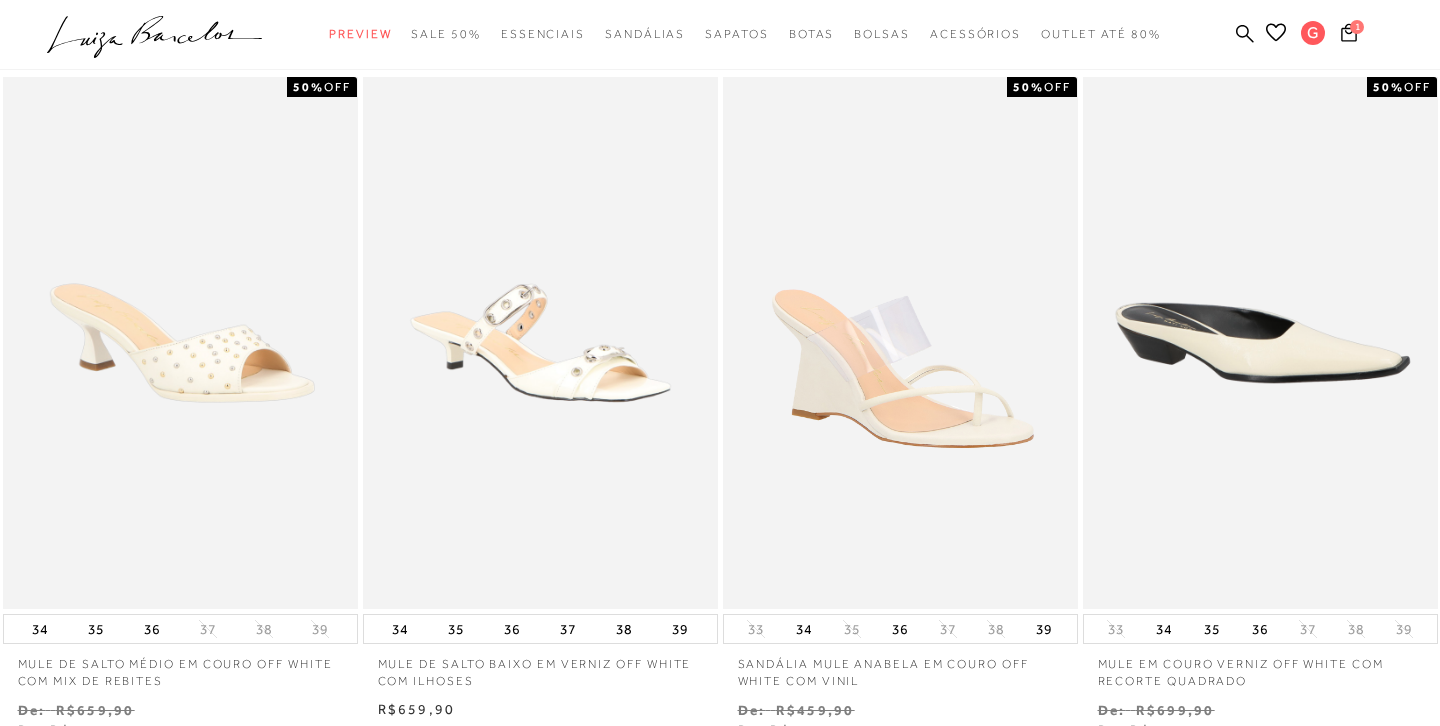 scroll, scrollTop: 0, scrollLeft: 0, axis: both 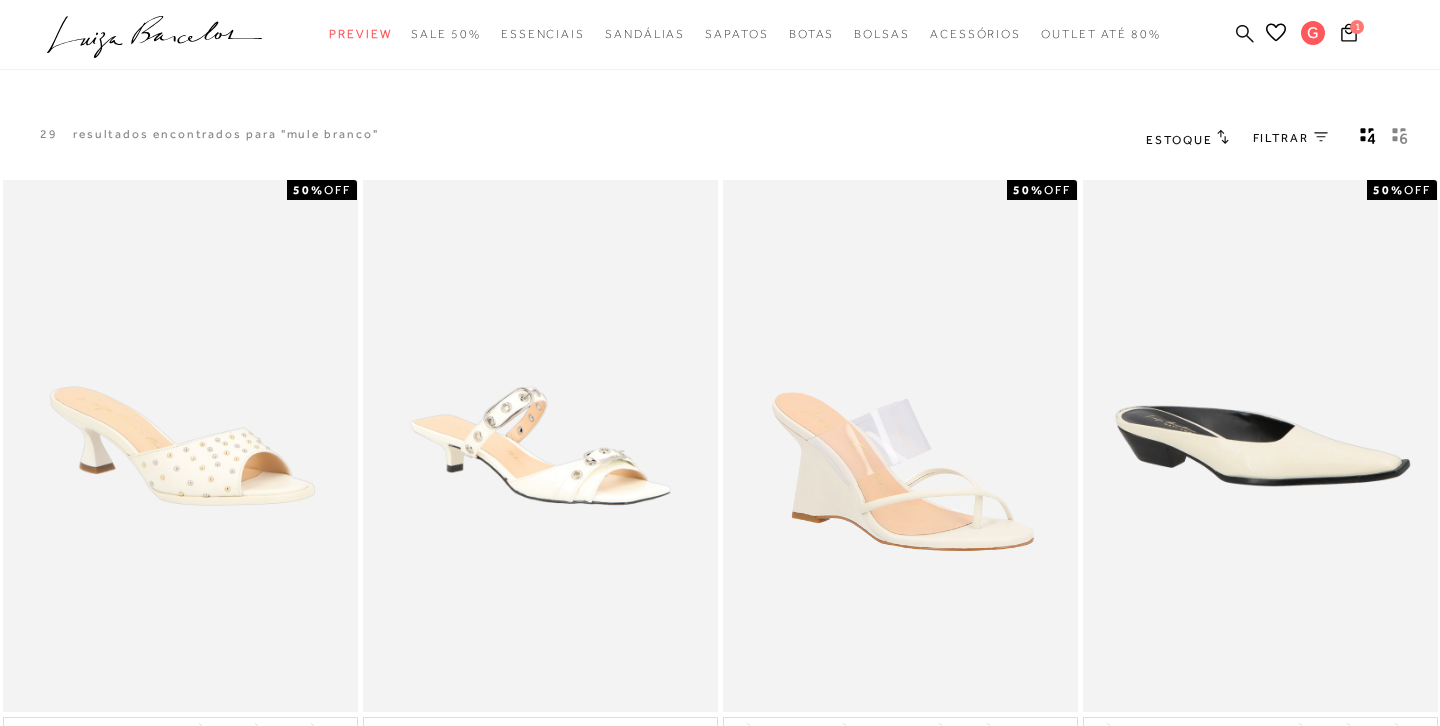 click 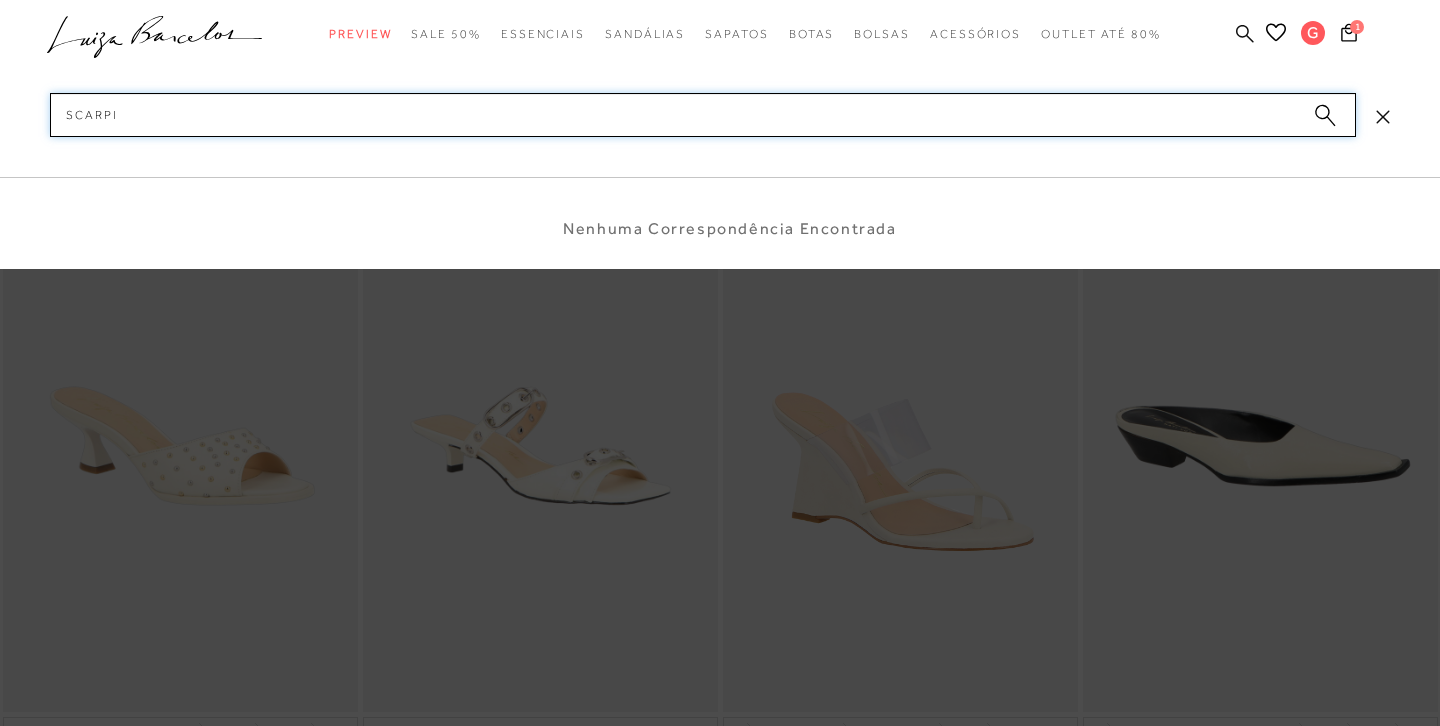 type on "scarpin" 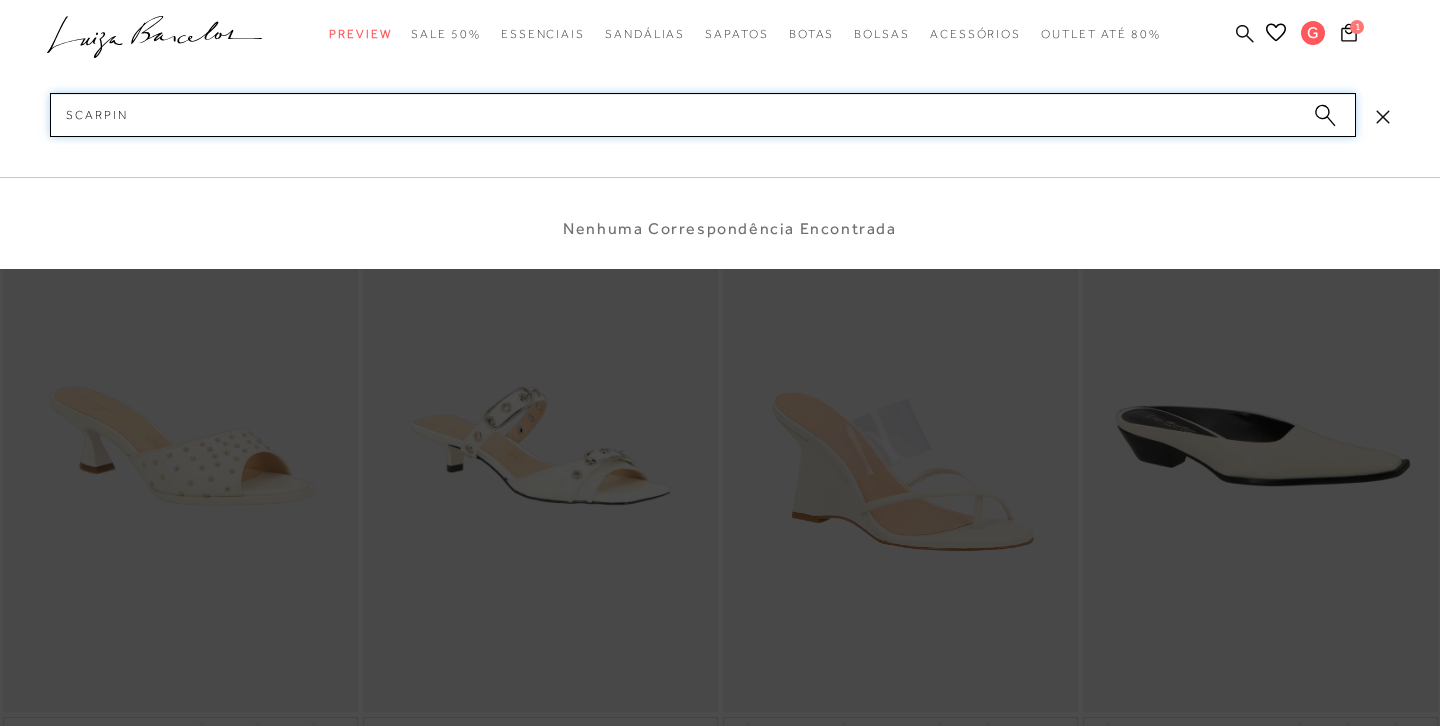 type 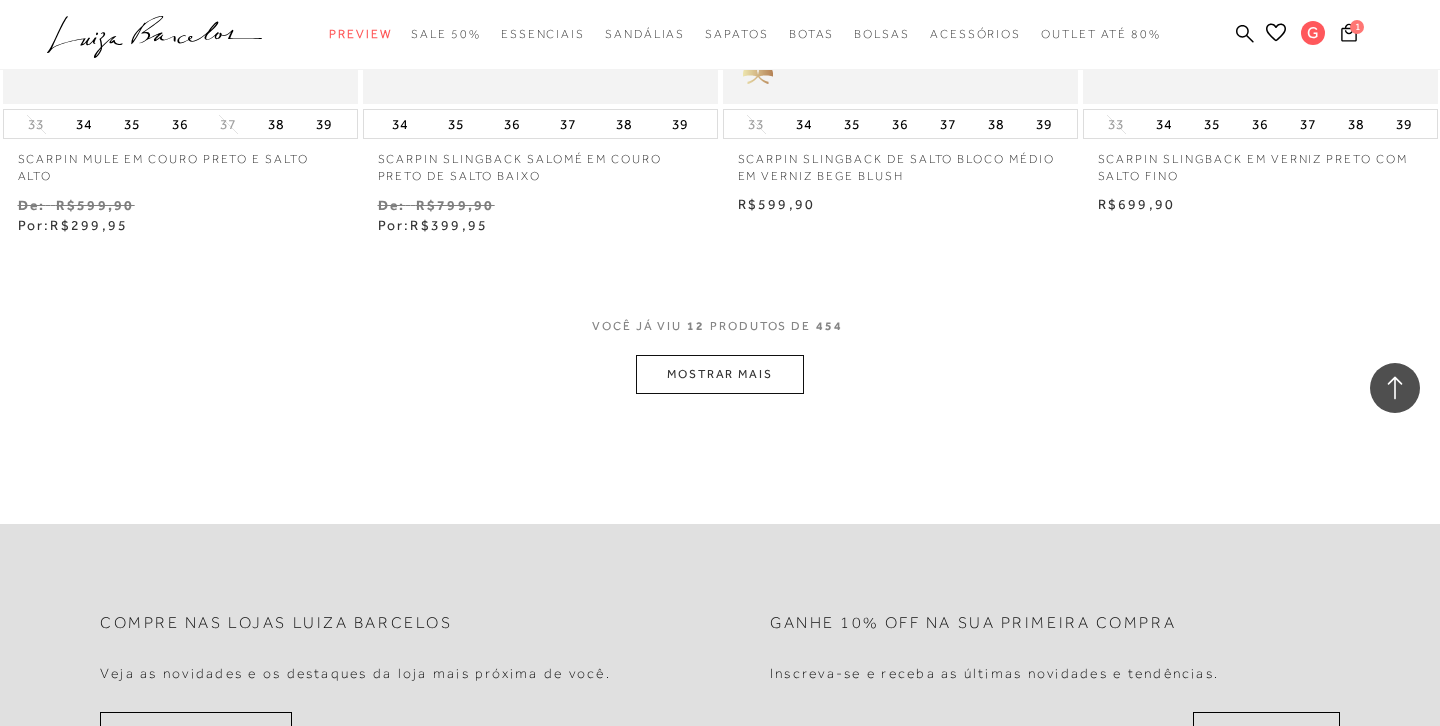 scroll, scrollTop: 1994, scrollLeft: 0, axis: vertical 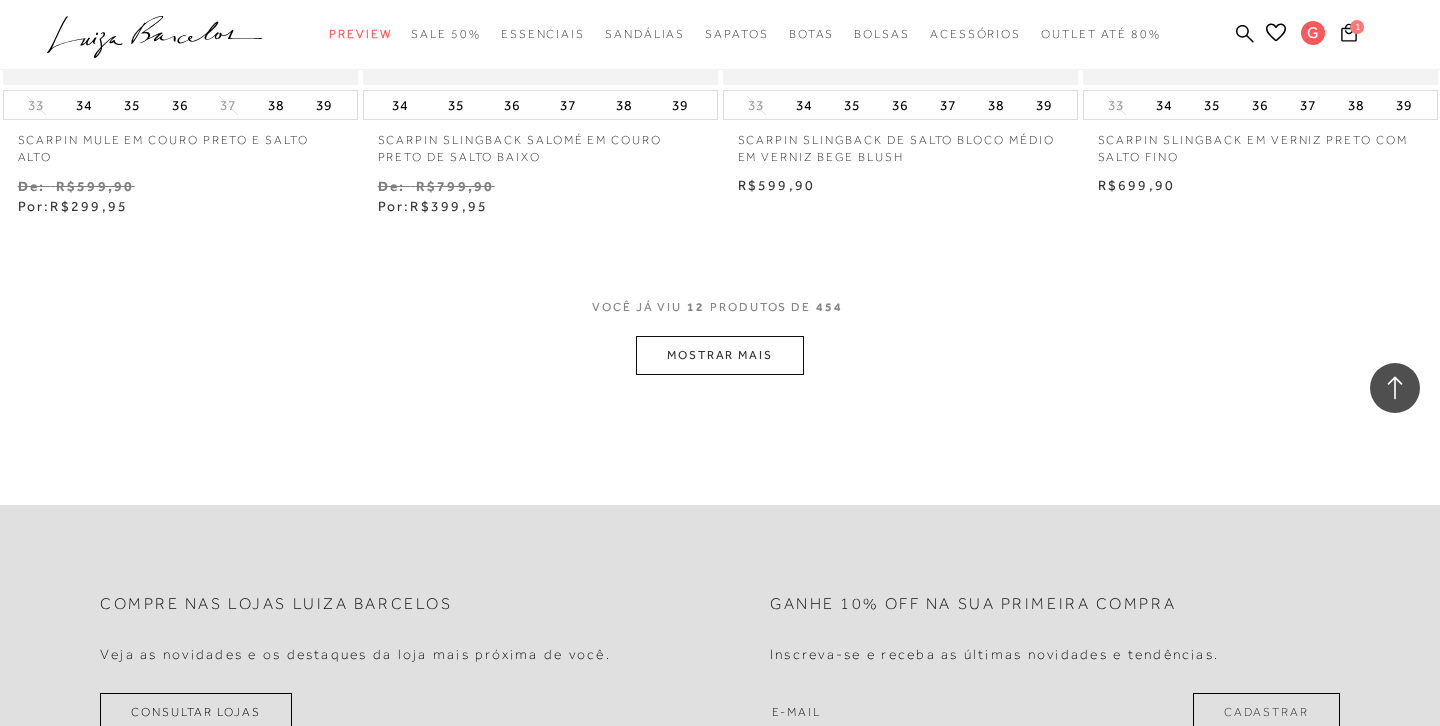 click on "MOSTRAR MAIS" at bounding box center (720, 355) 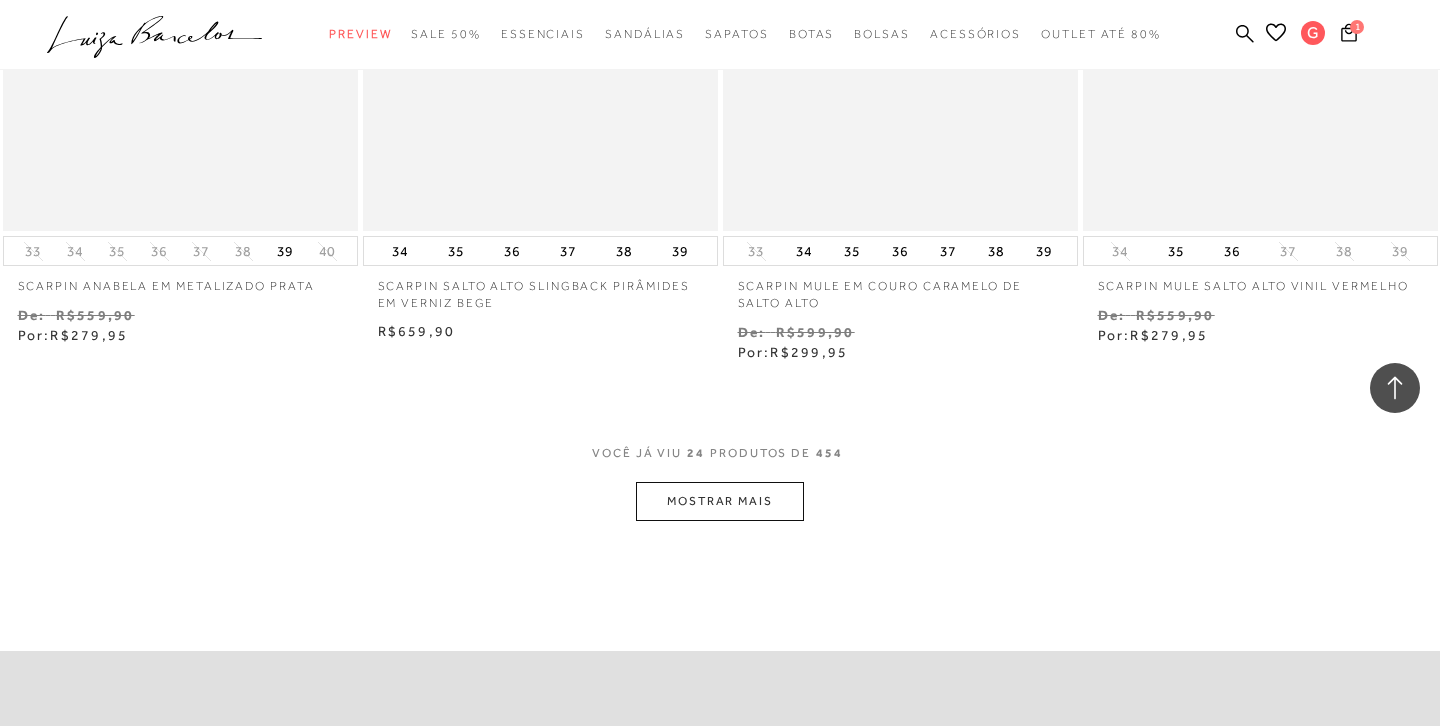 scroll, scrollTop: 3878, scrollLeft: 0, axis: vertical 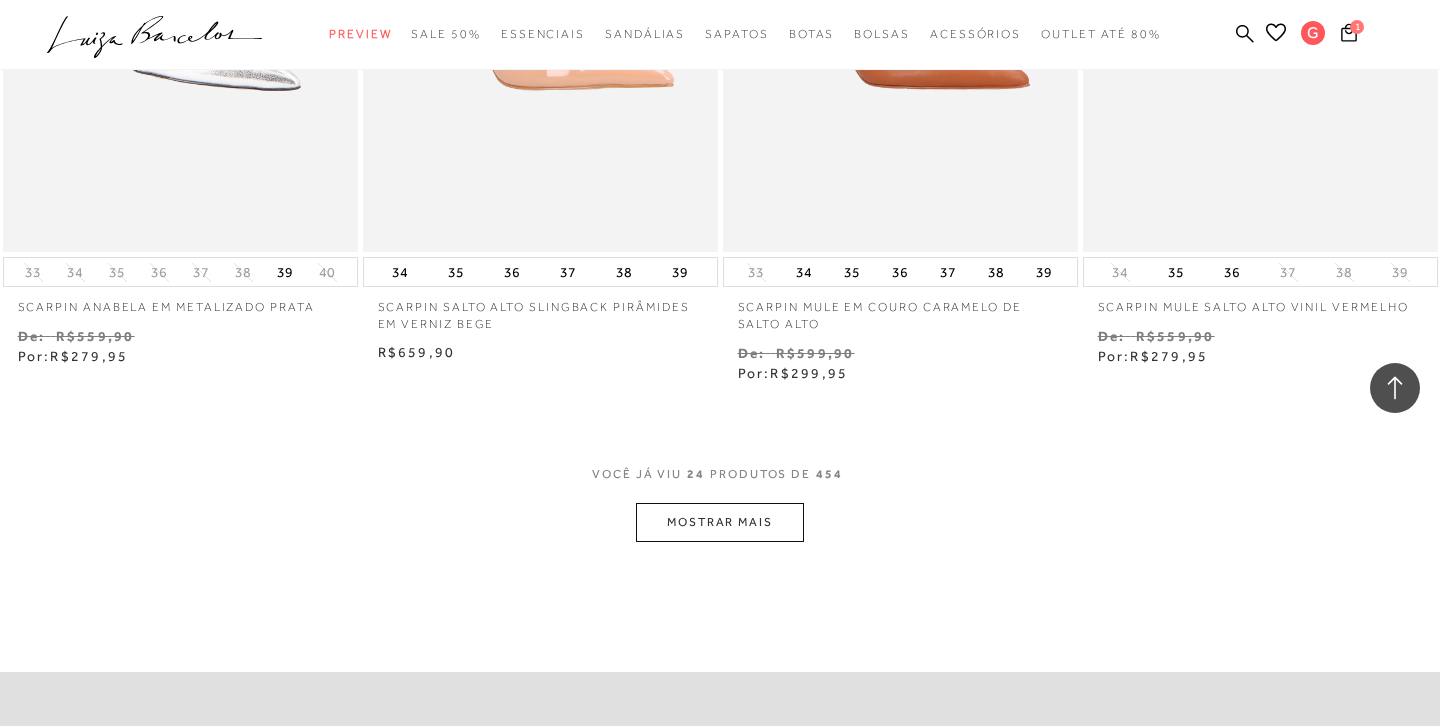 click on "MOSTRAR MAIS" at bounding box center (720, 522) 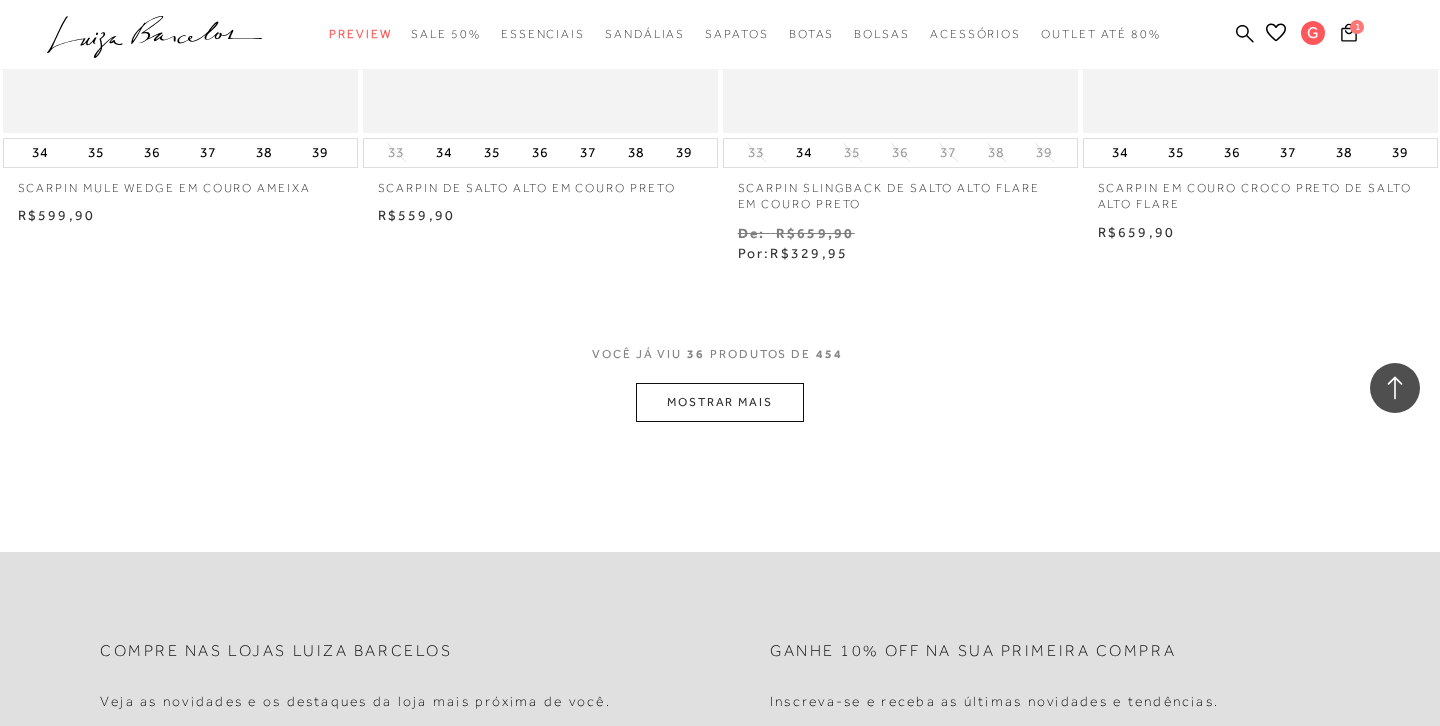 scroll, scrollTop: 6248, scrollLeft: 0, axis: vertical 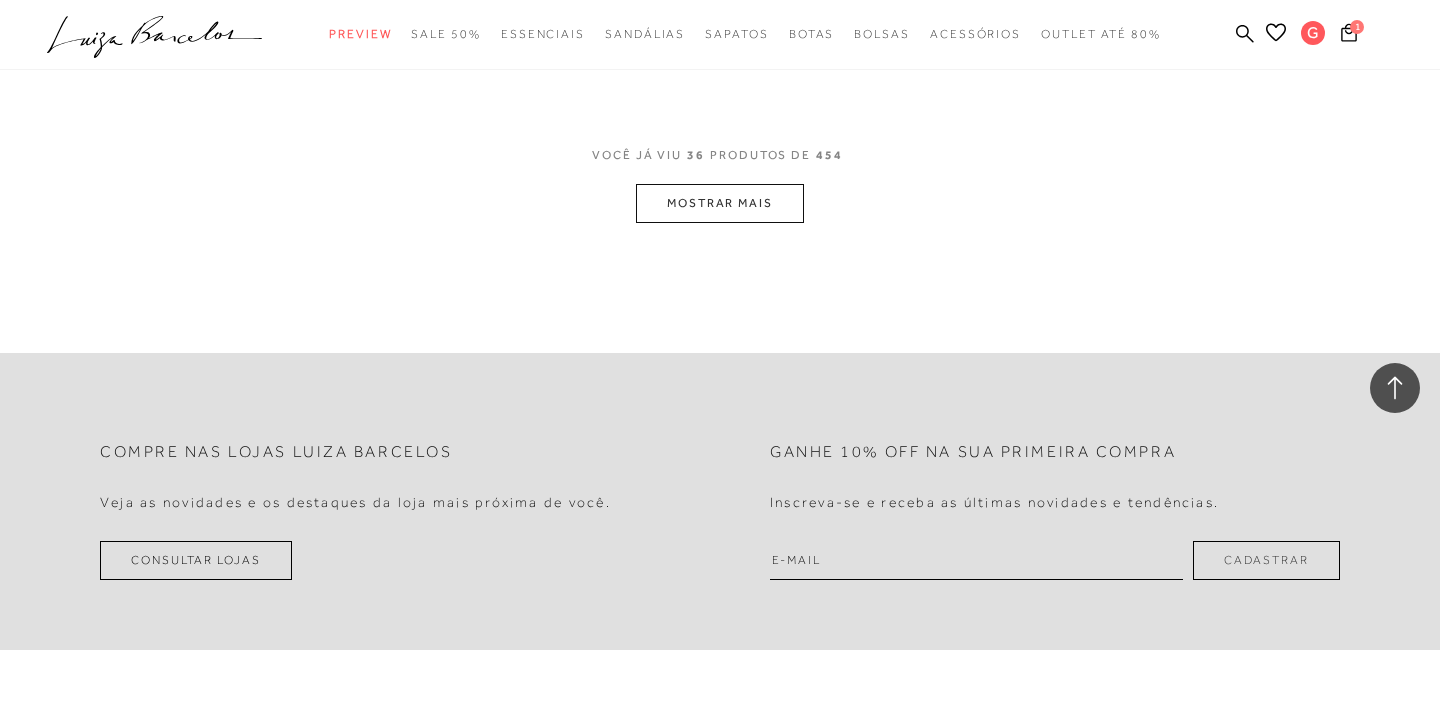 click on "MOSTRAR MAIS" at bounding box center [720, 203] 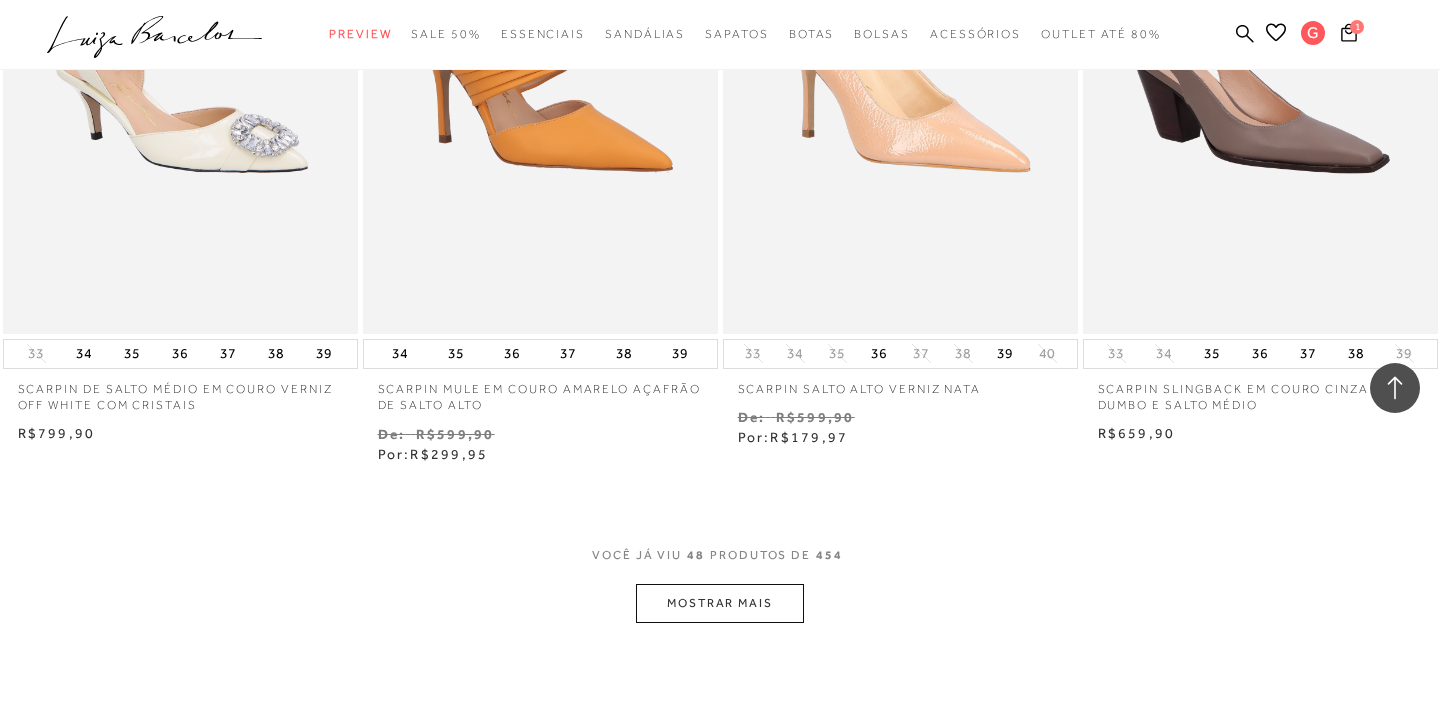 scroll, scrollTop: 7904, scrollLeft: 0, axis: vertical 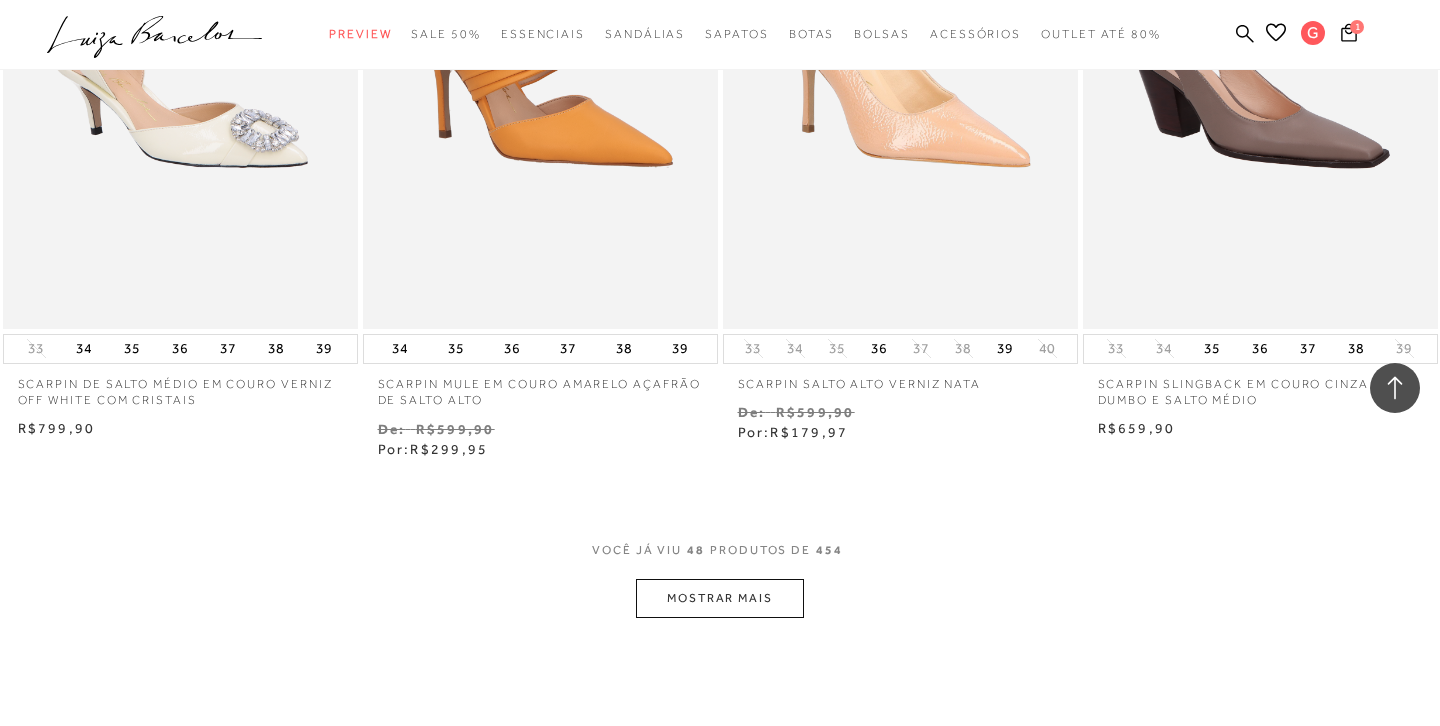 click on "MOSTRAR MAIS" at bounding box center (720, 598) 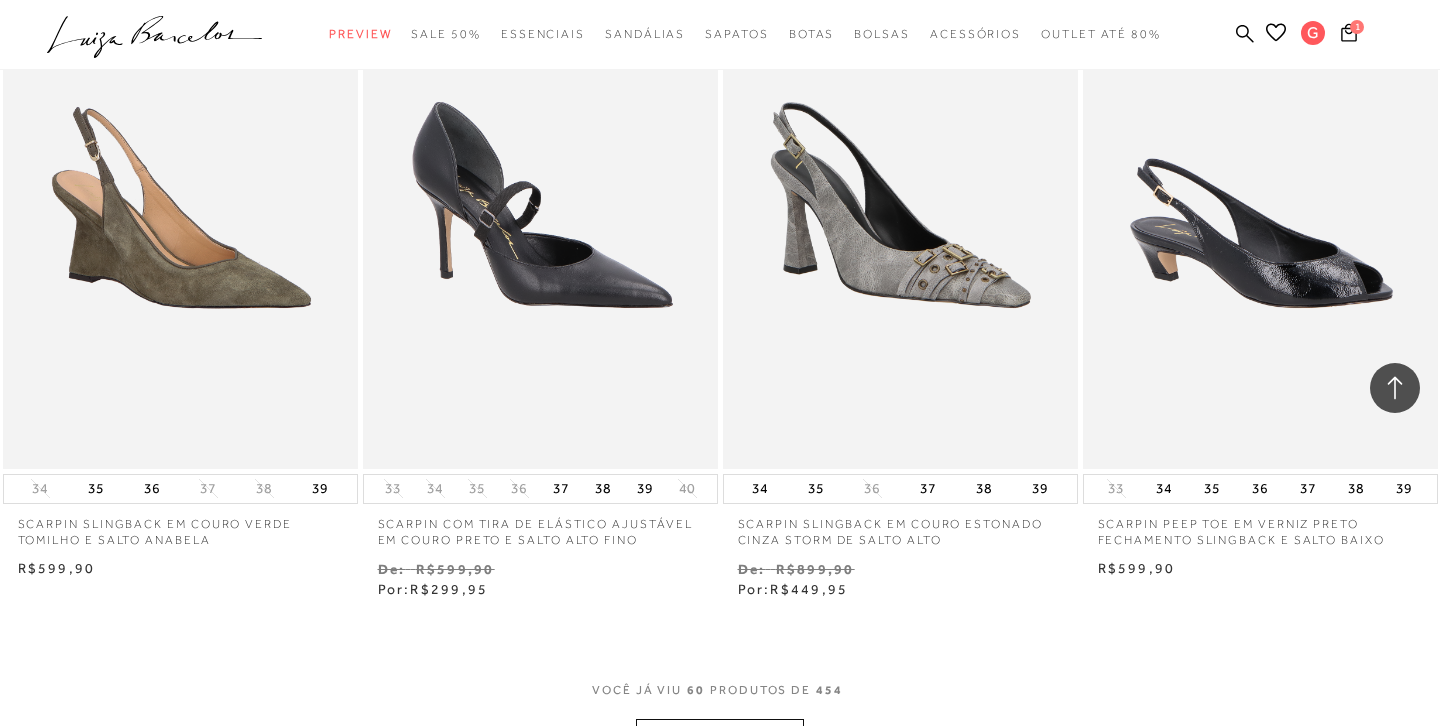 scroll, scrollTop: 9811, scrollLeft: 0, axis: vertical 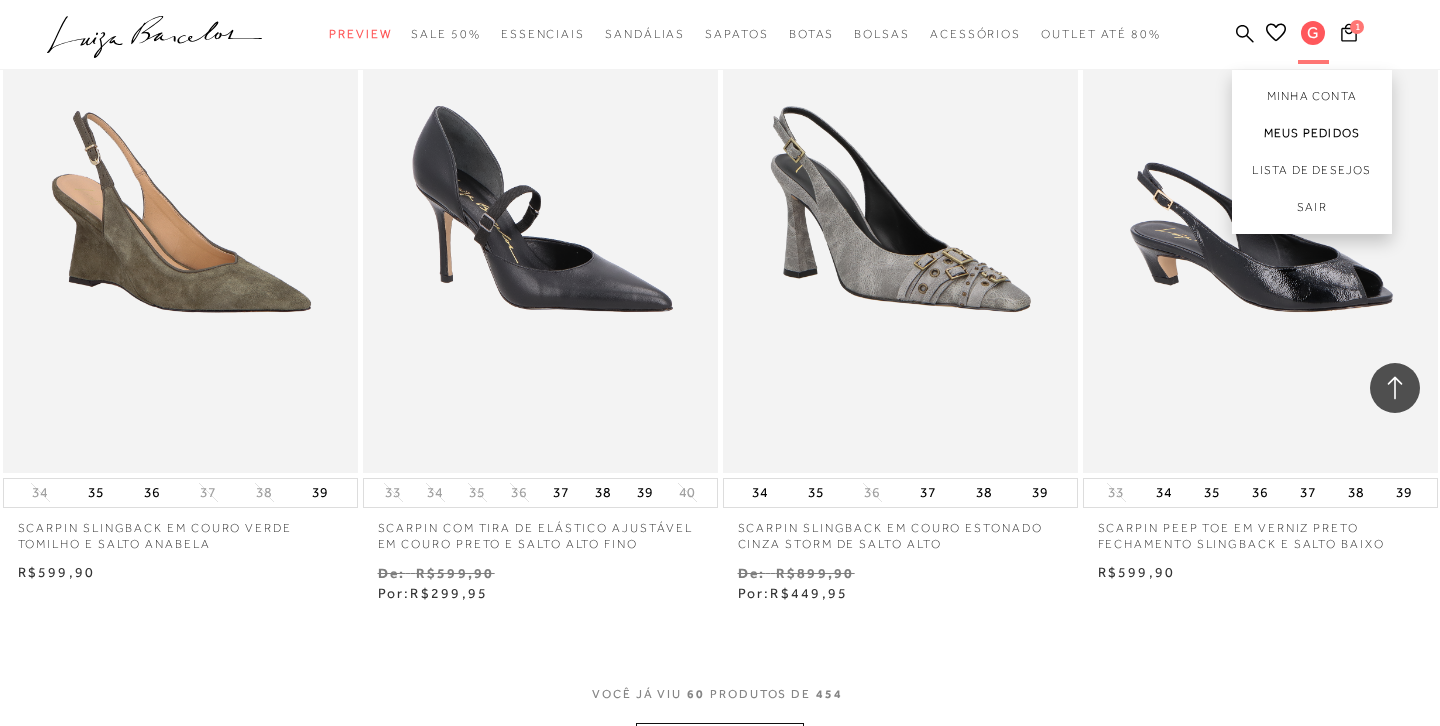 click on "Meus Pedidos" at bounding box center [1312, 133] 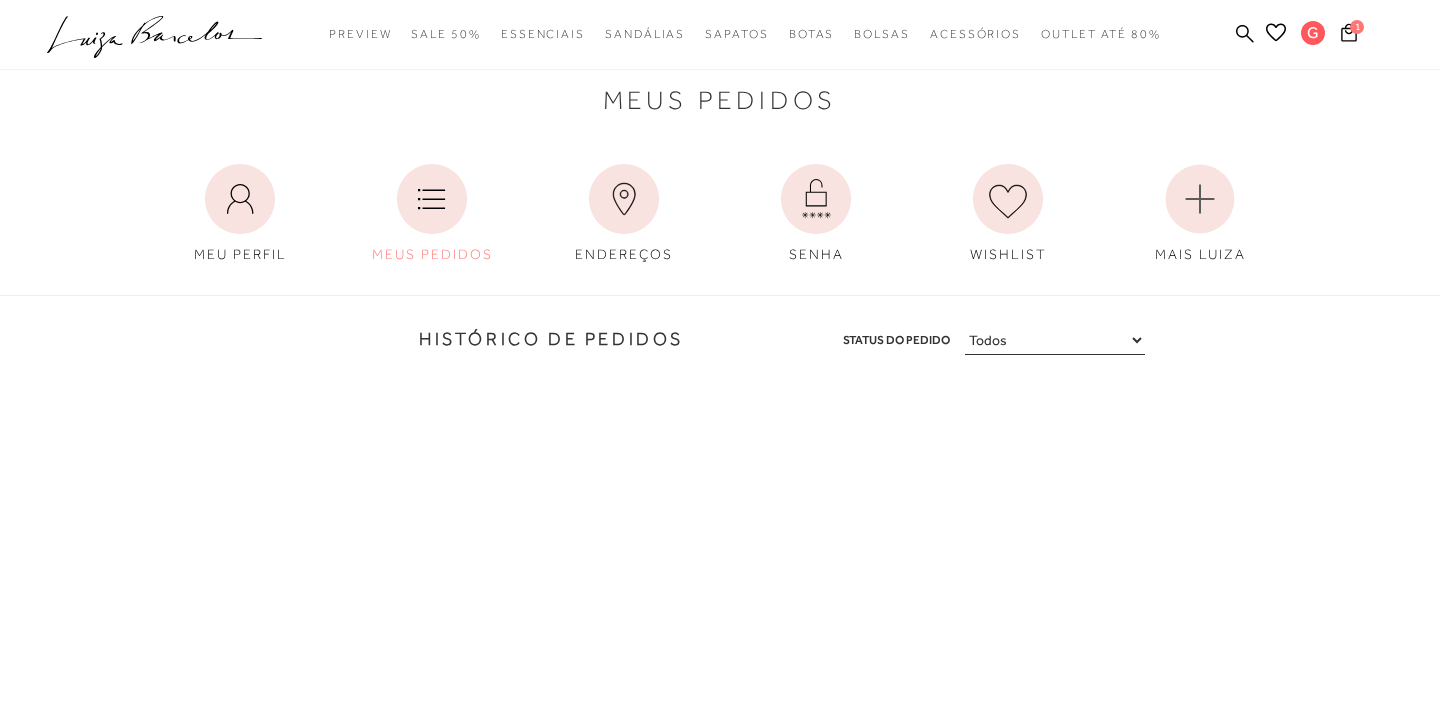 scroll, scrollTop: 0, scrollLeft: 0, axis: both 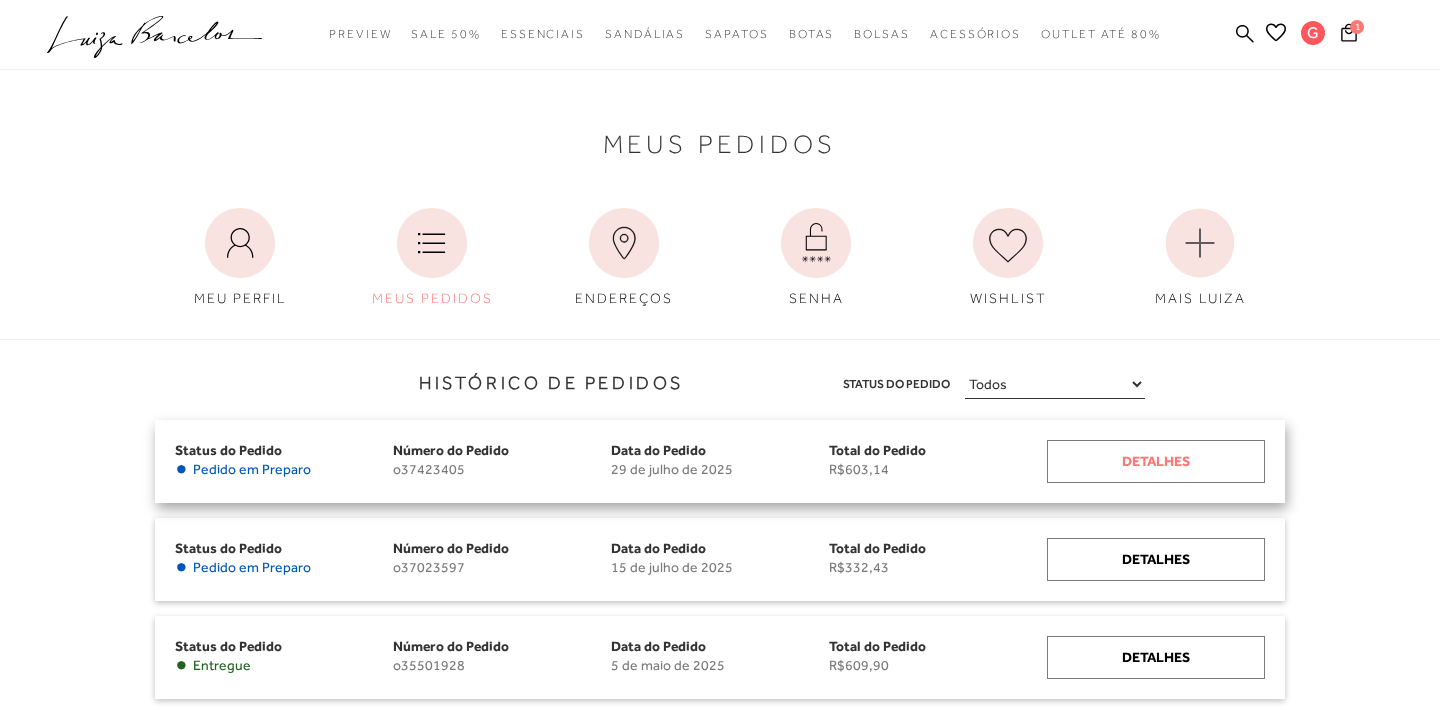 click on "Detalhes" at bounding box center [1156, 461] 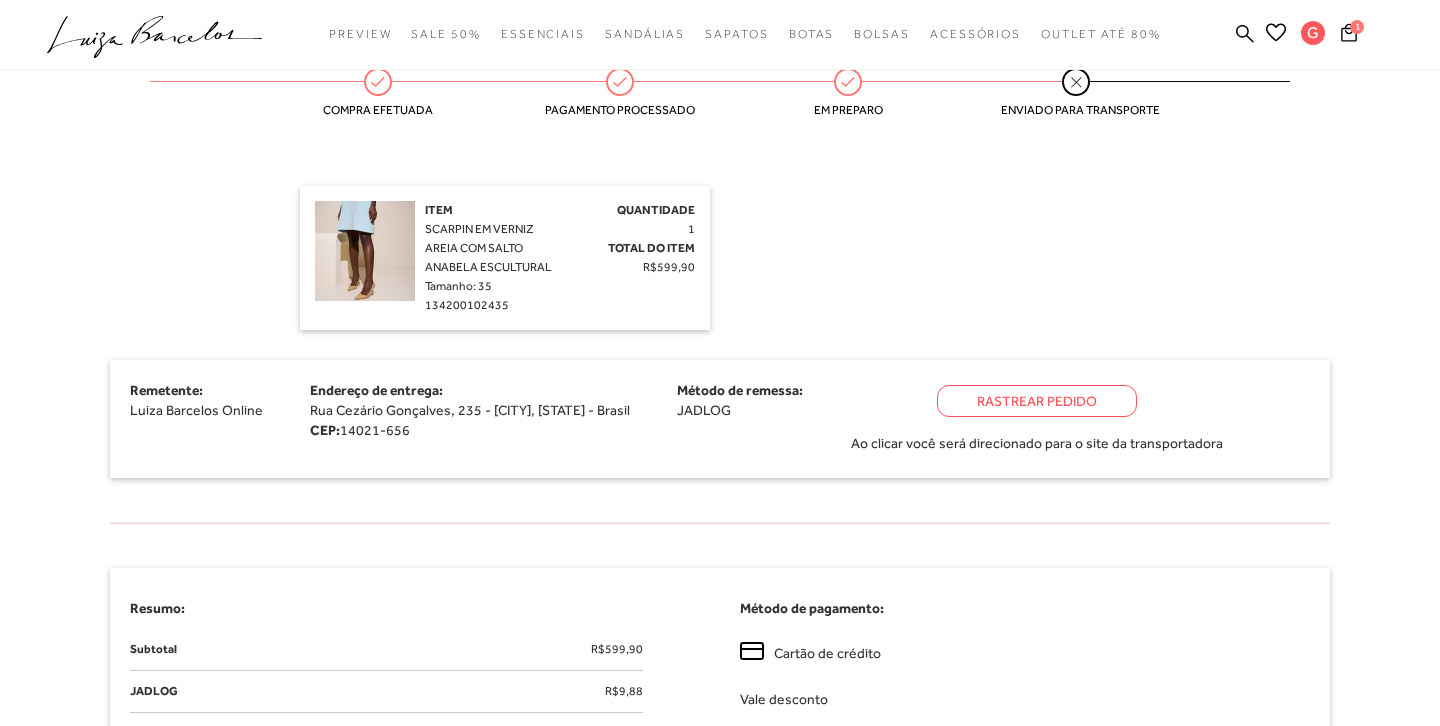 scroll, scrollTop: 566, scrollLeft: 0, axis: vertical 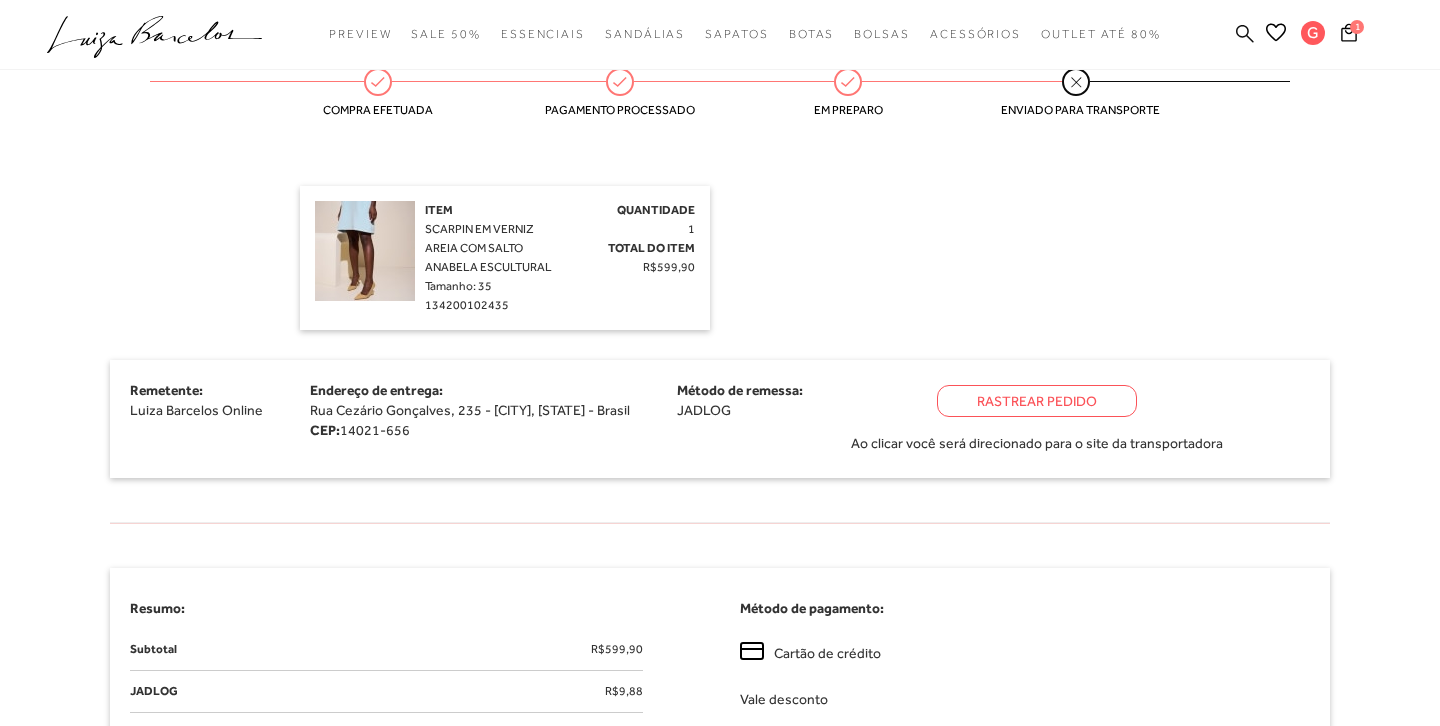 click 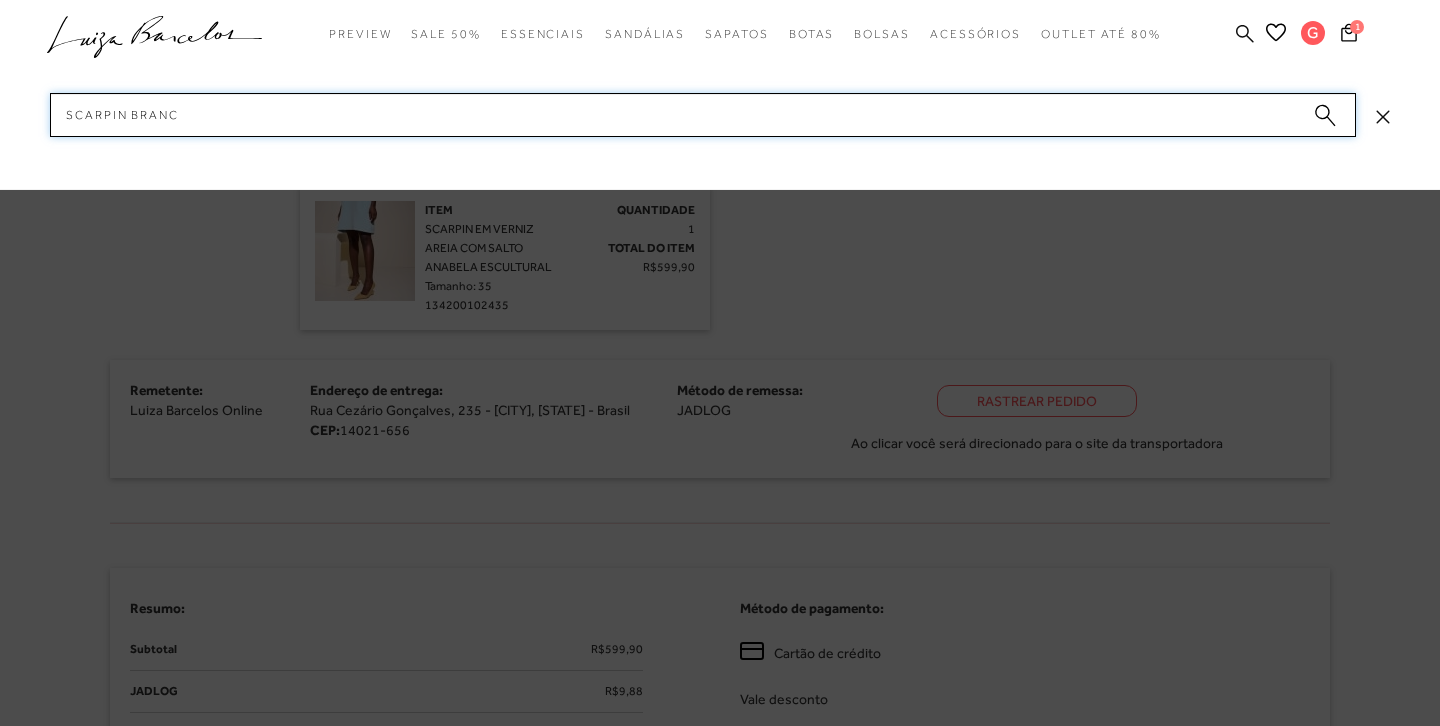type on "scarpin branco" 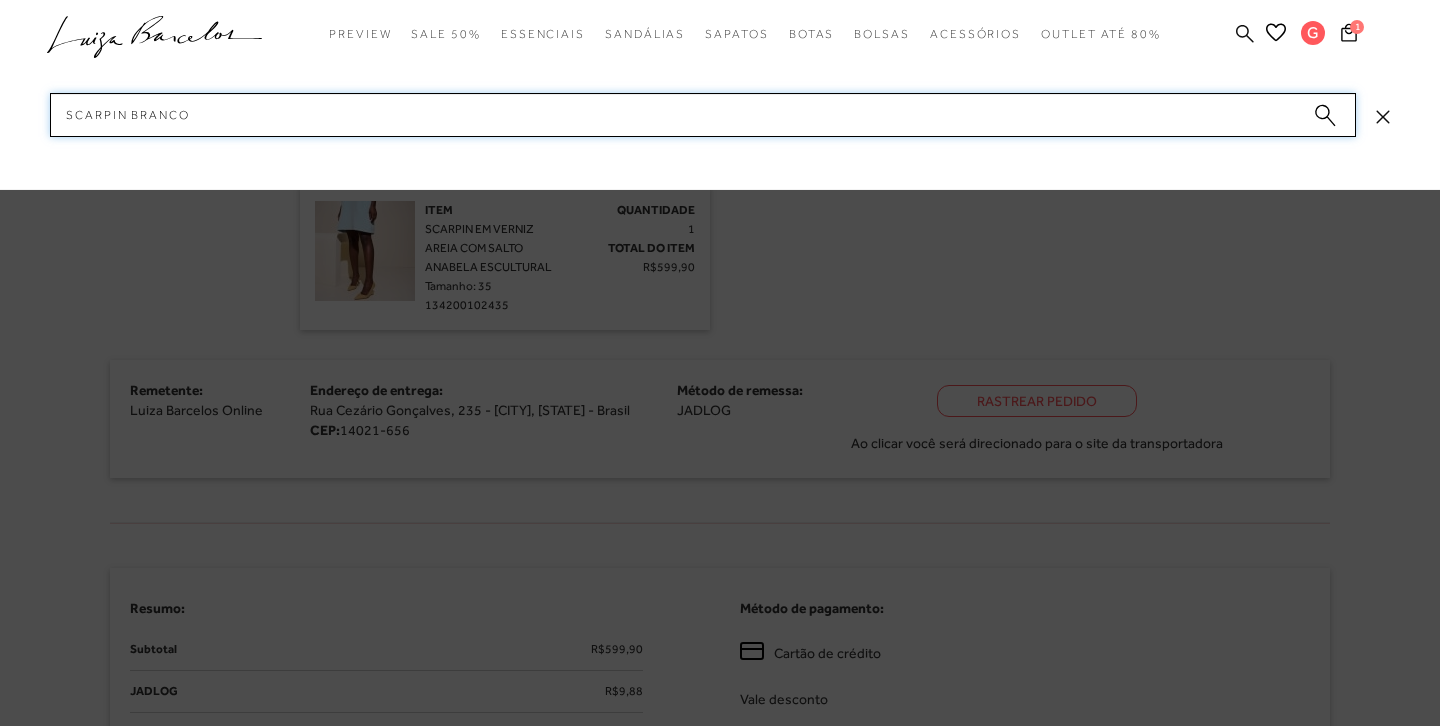 type 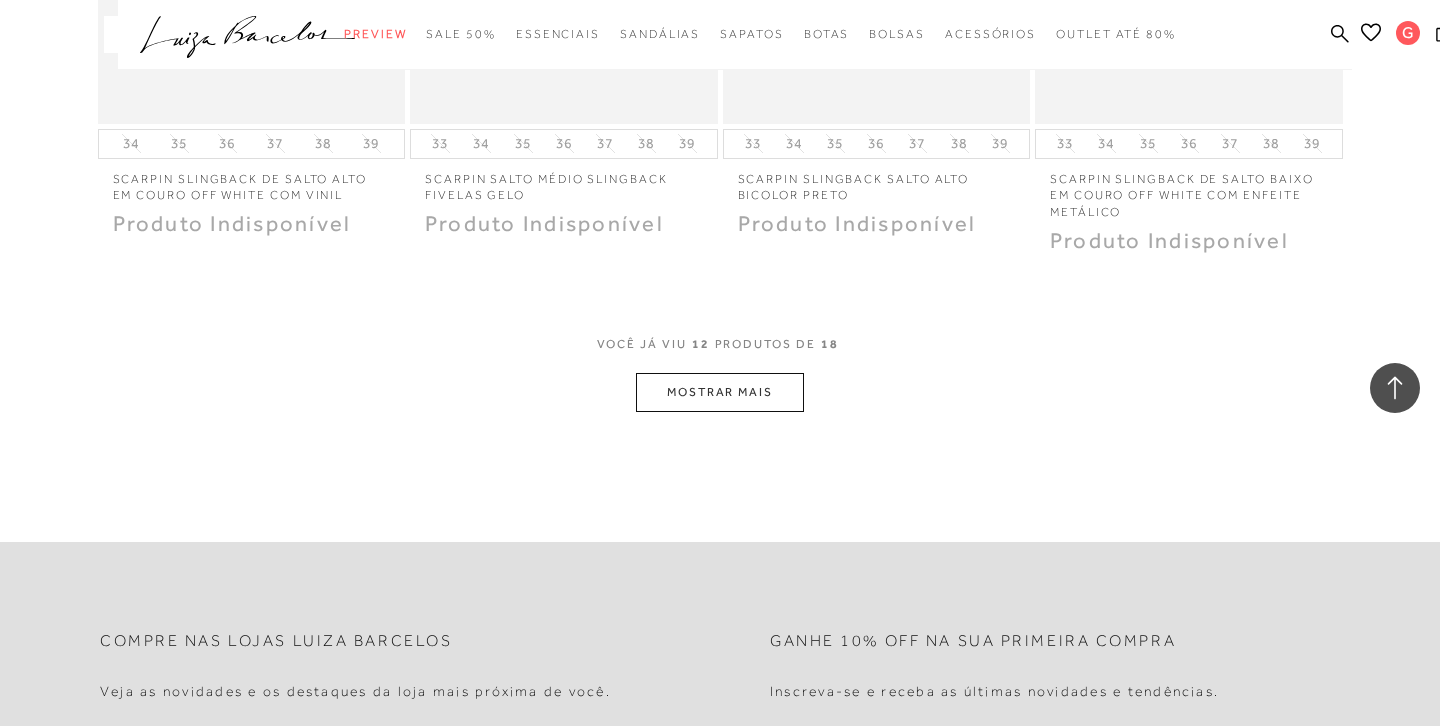 scroll, scrollTop: 1742, scrollLeft: 0, axis: vertical 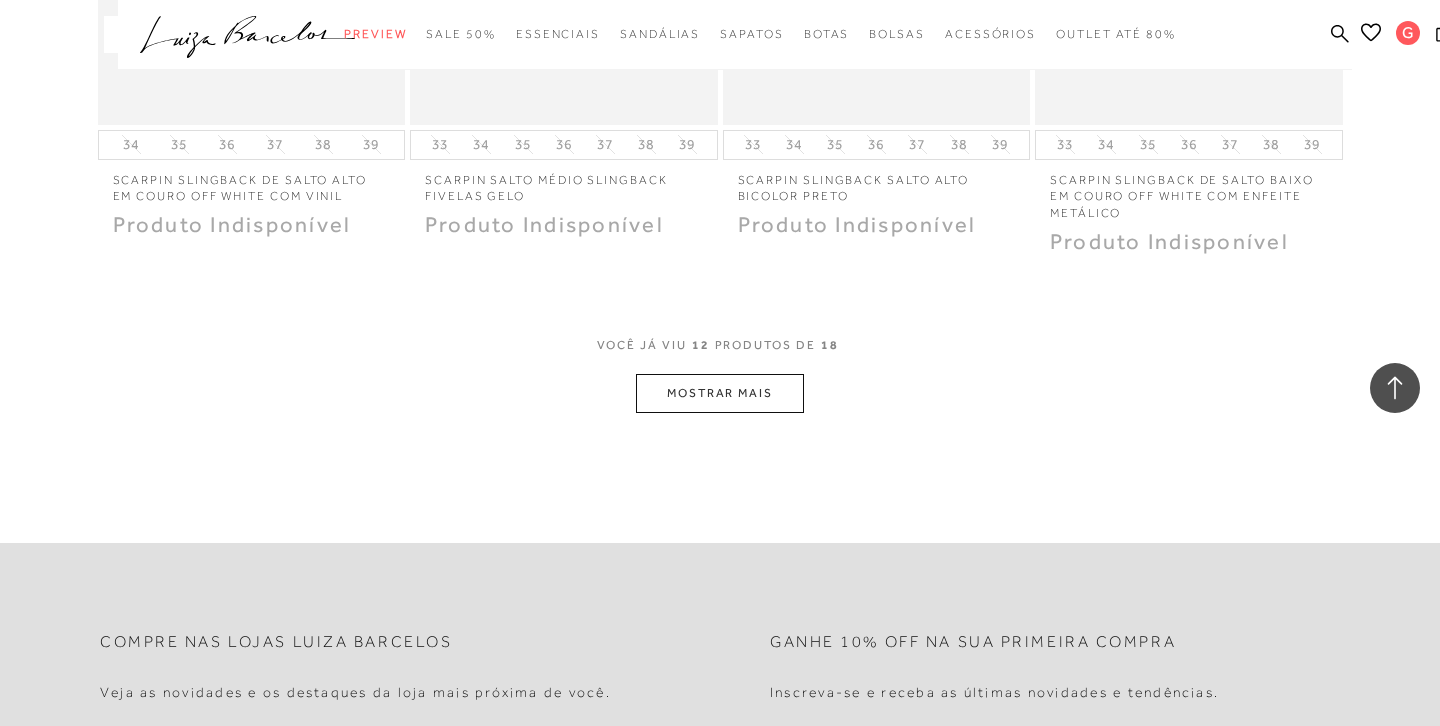 click on "MOSTRAR MAIS" at bounding box center [720, 393] 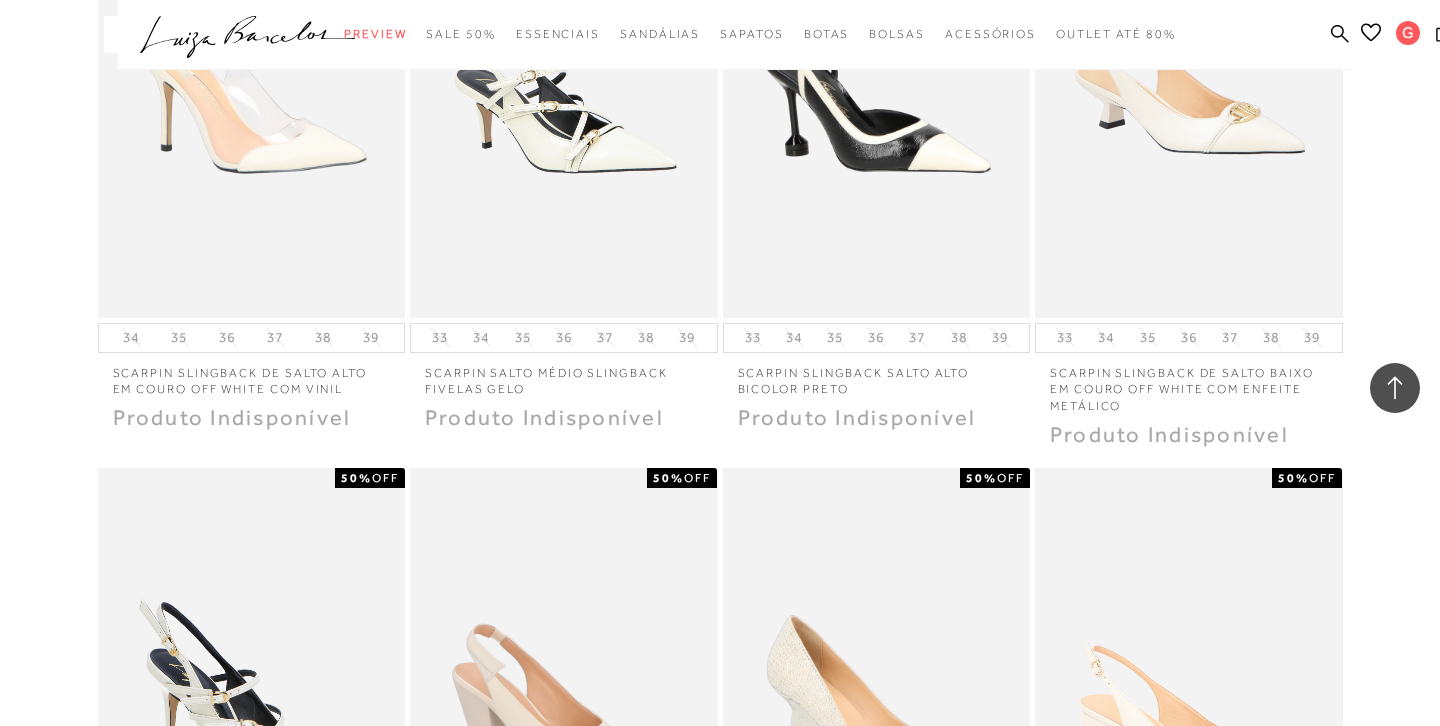 scroll, scrollTop: 1222, scrollLeft: 0, axis: vertical 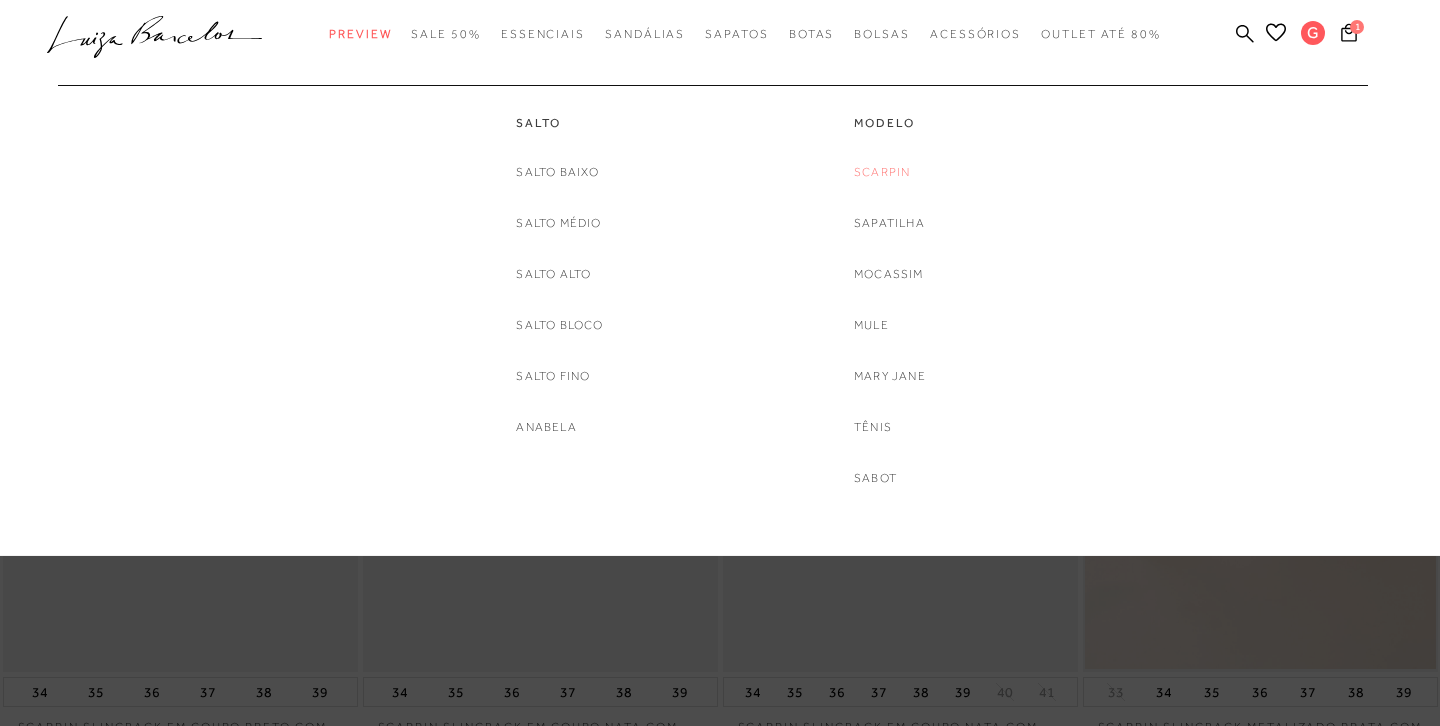 click on "Scarpin" at bounding box center [882, 172] 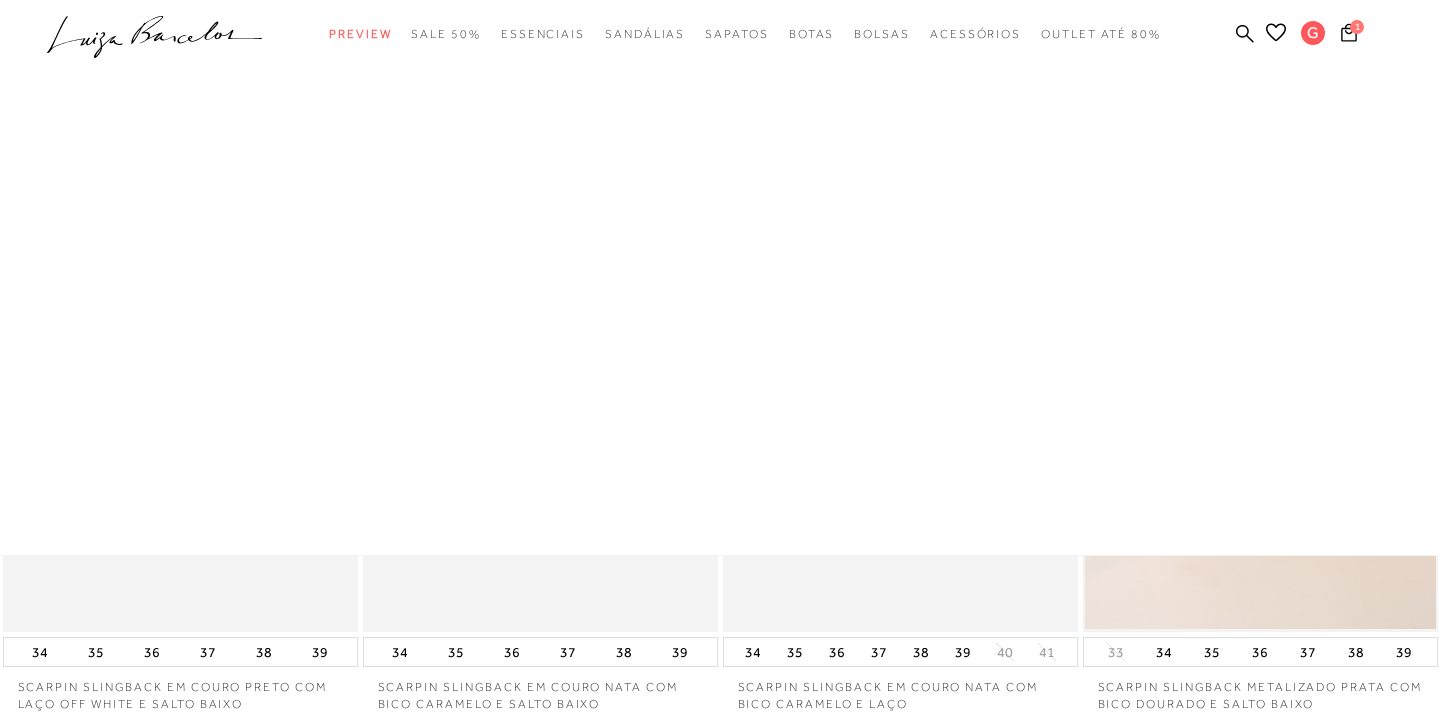 scroll, scrollTop: 0, scrollLeft: 0, axis: both 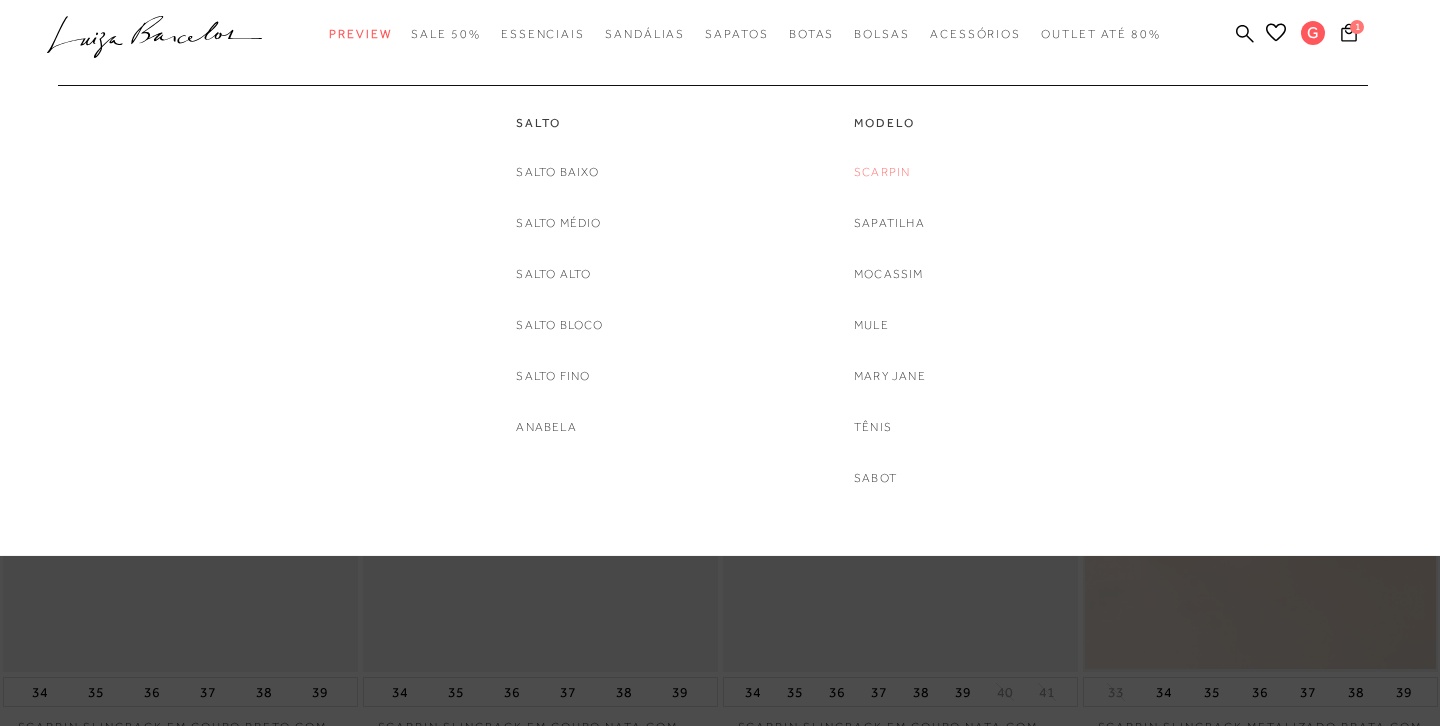 click on "Scarpin" at bounding box center (882, 172) 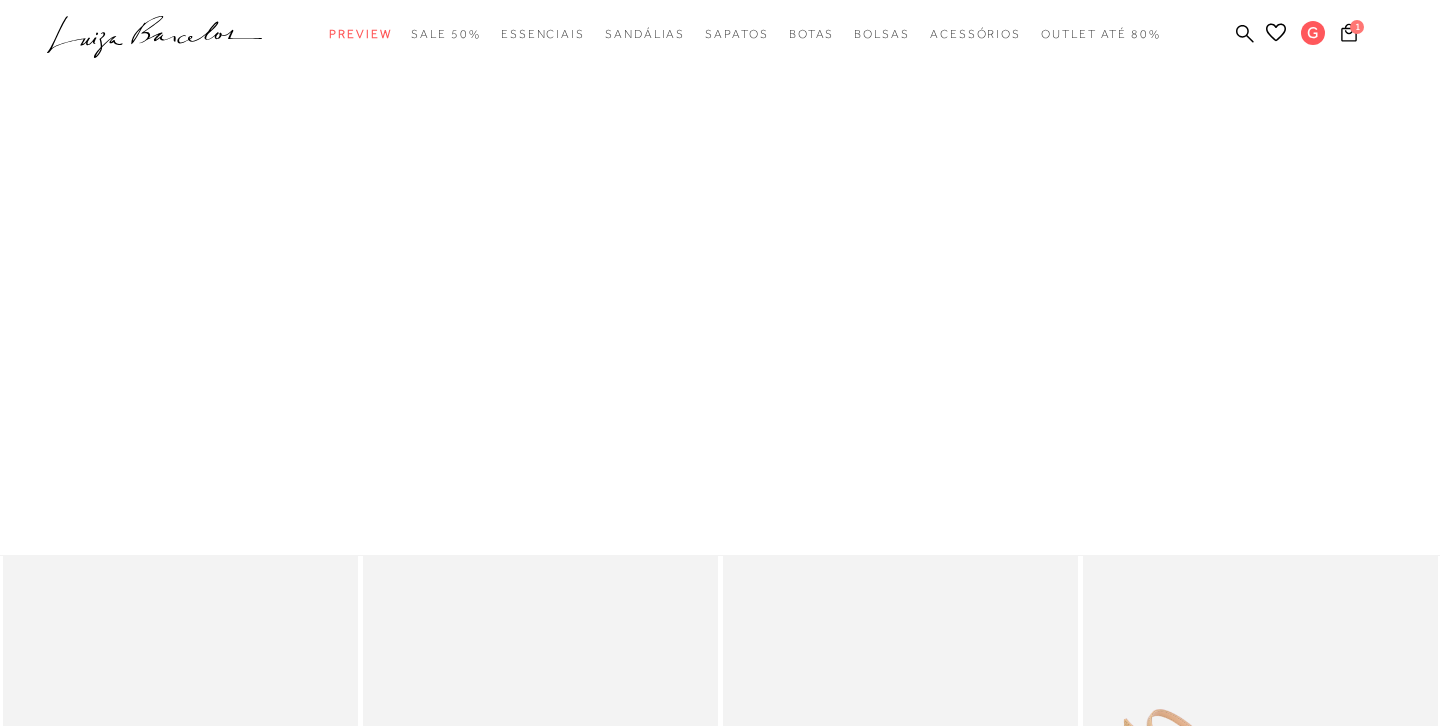 scroll, scrollTop: 0, scrollLeft: 0, axis: both 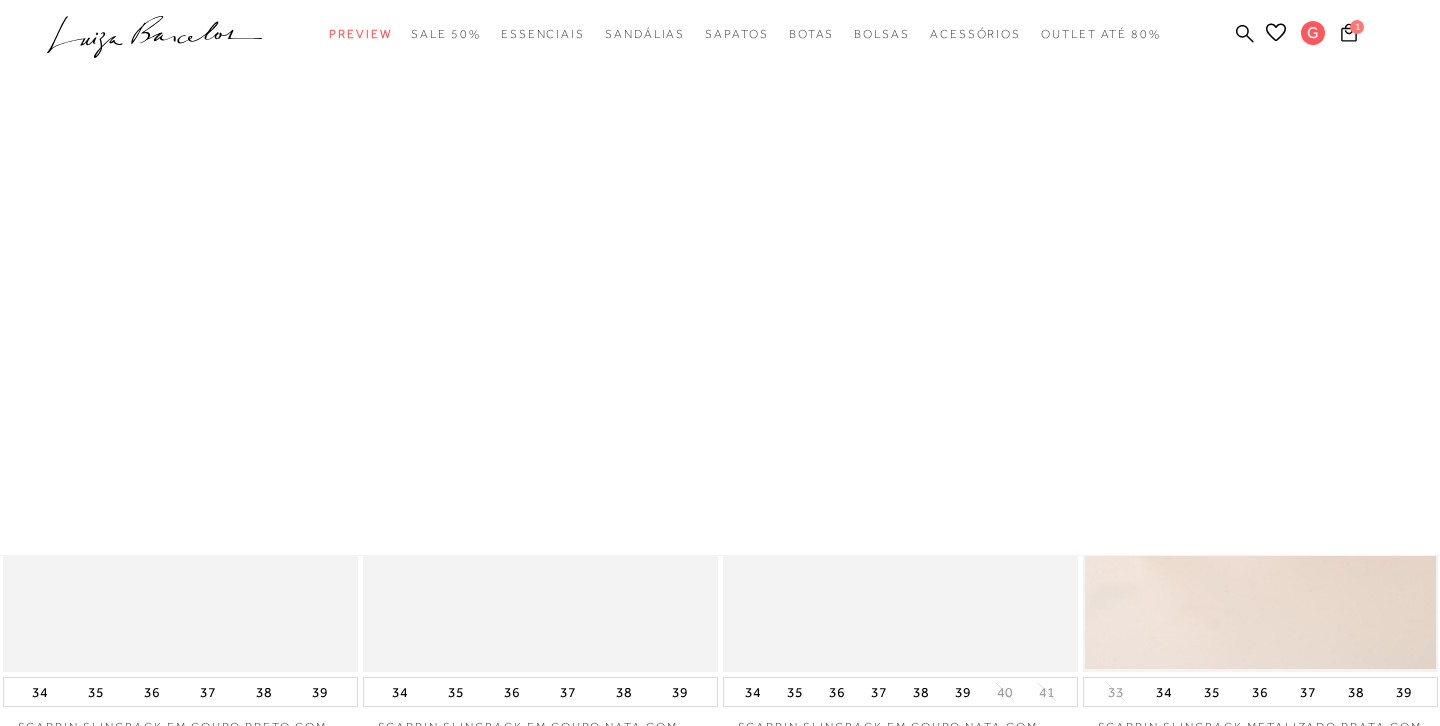click at bounding box center [901, 406] 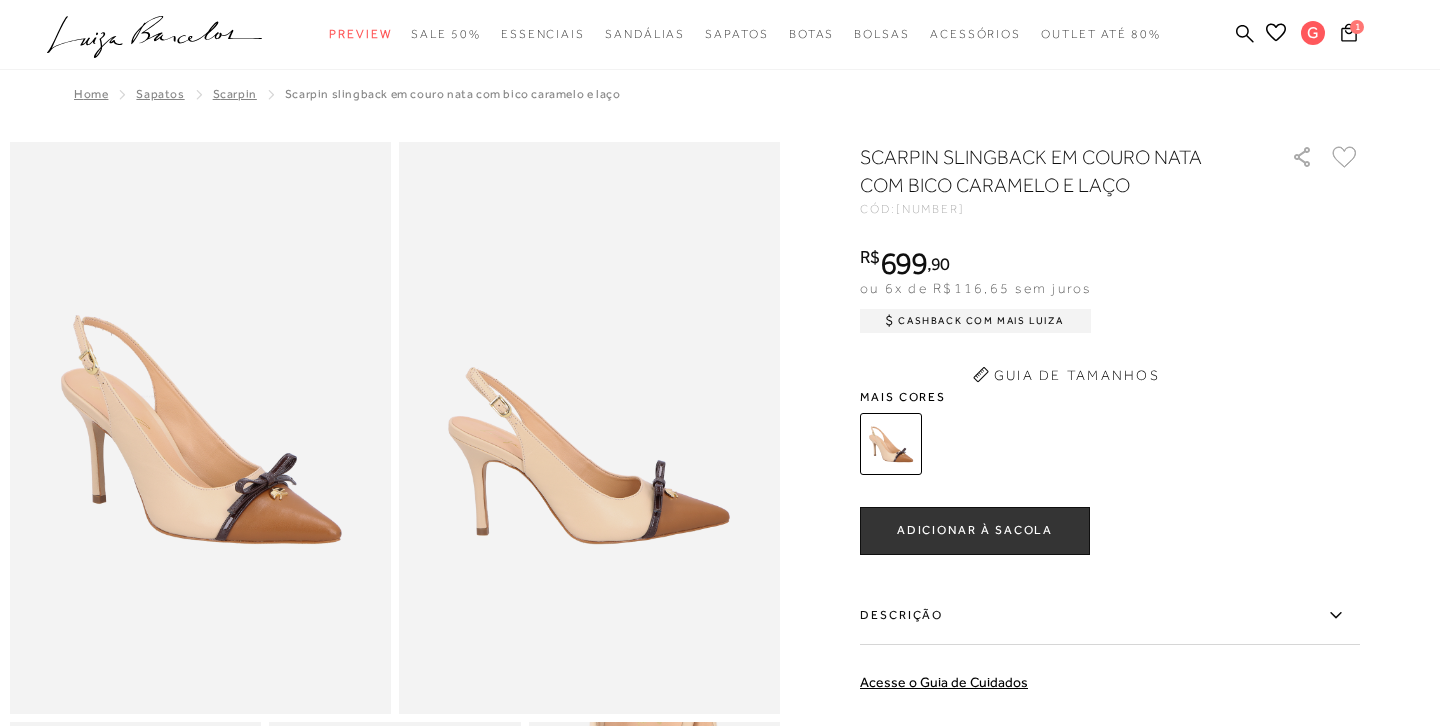 scroll, scrollTop: 0, scrollLeft: 0, axis: both 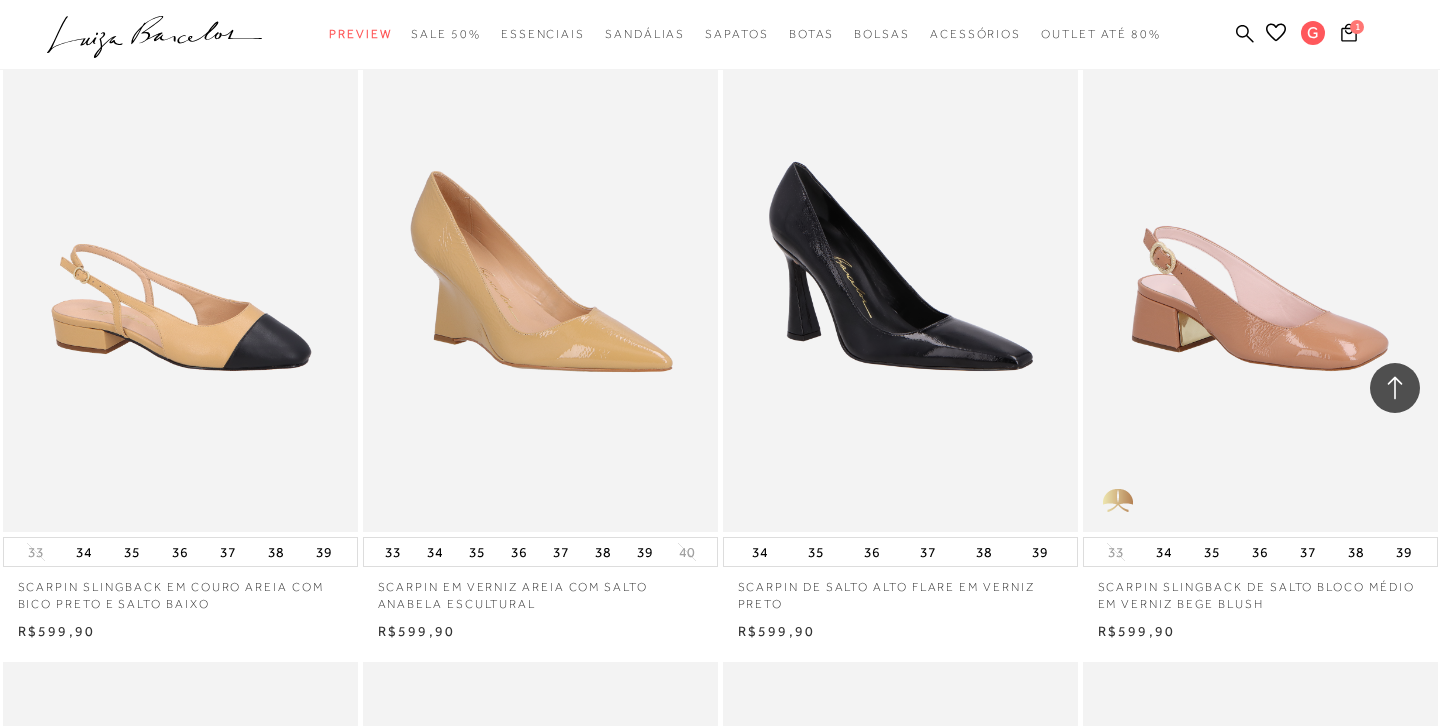 click at bounding box center [541, 265] 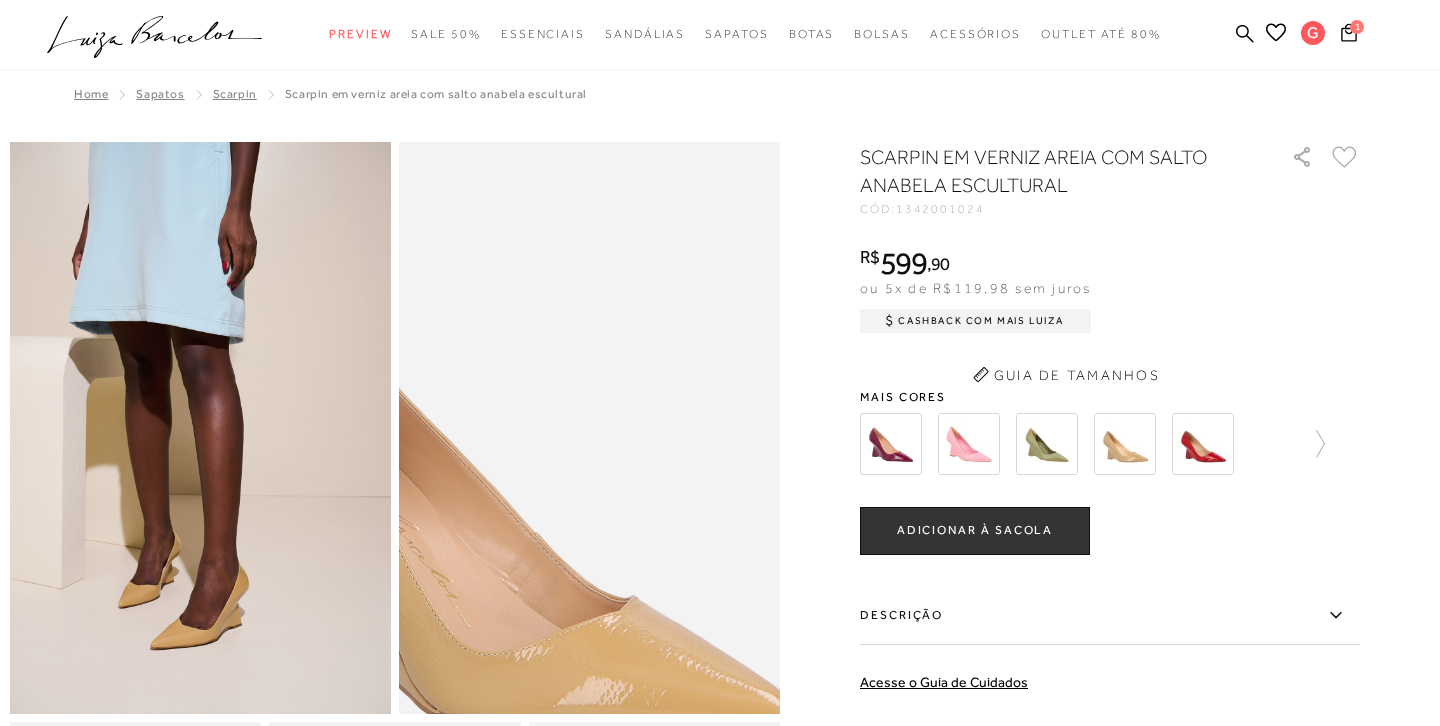 scroll, scrollTop: 0, scrollLeft: 0, axis: both 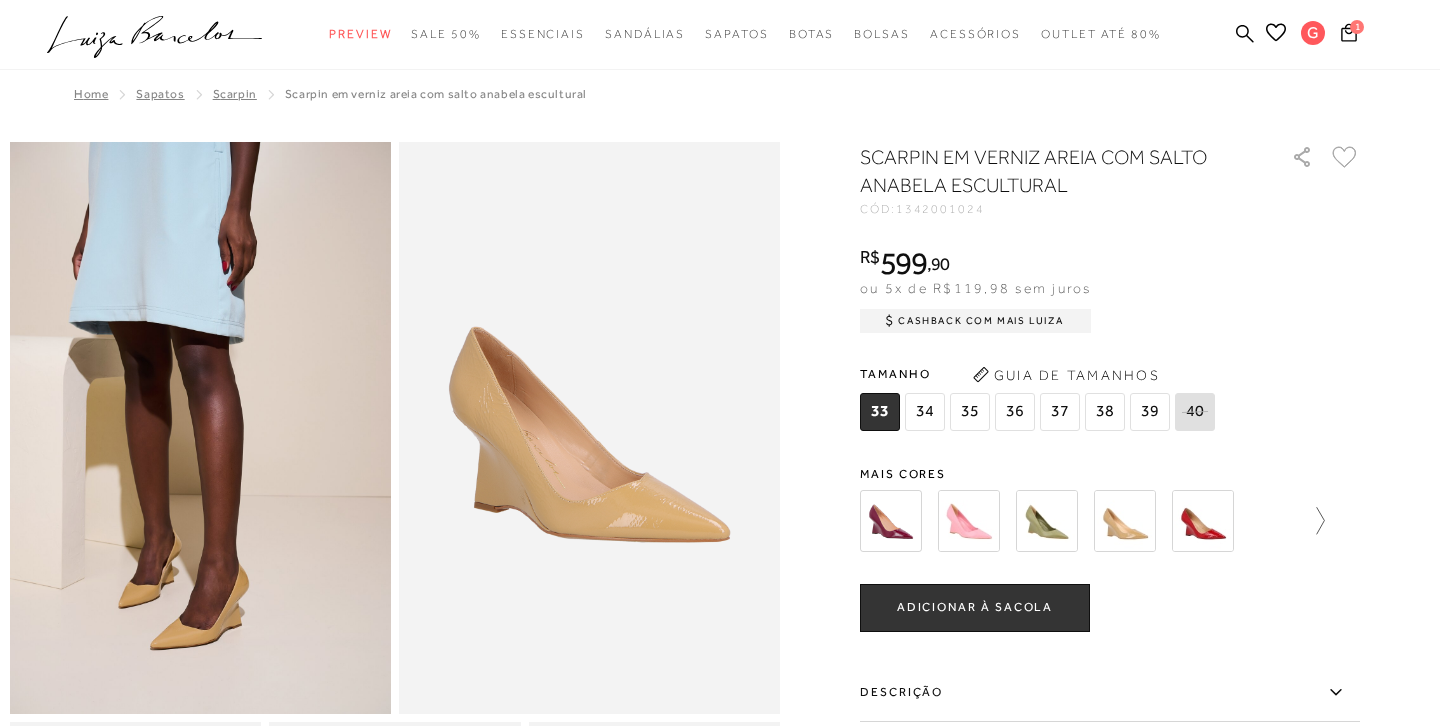 click 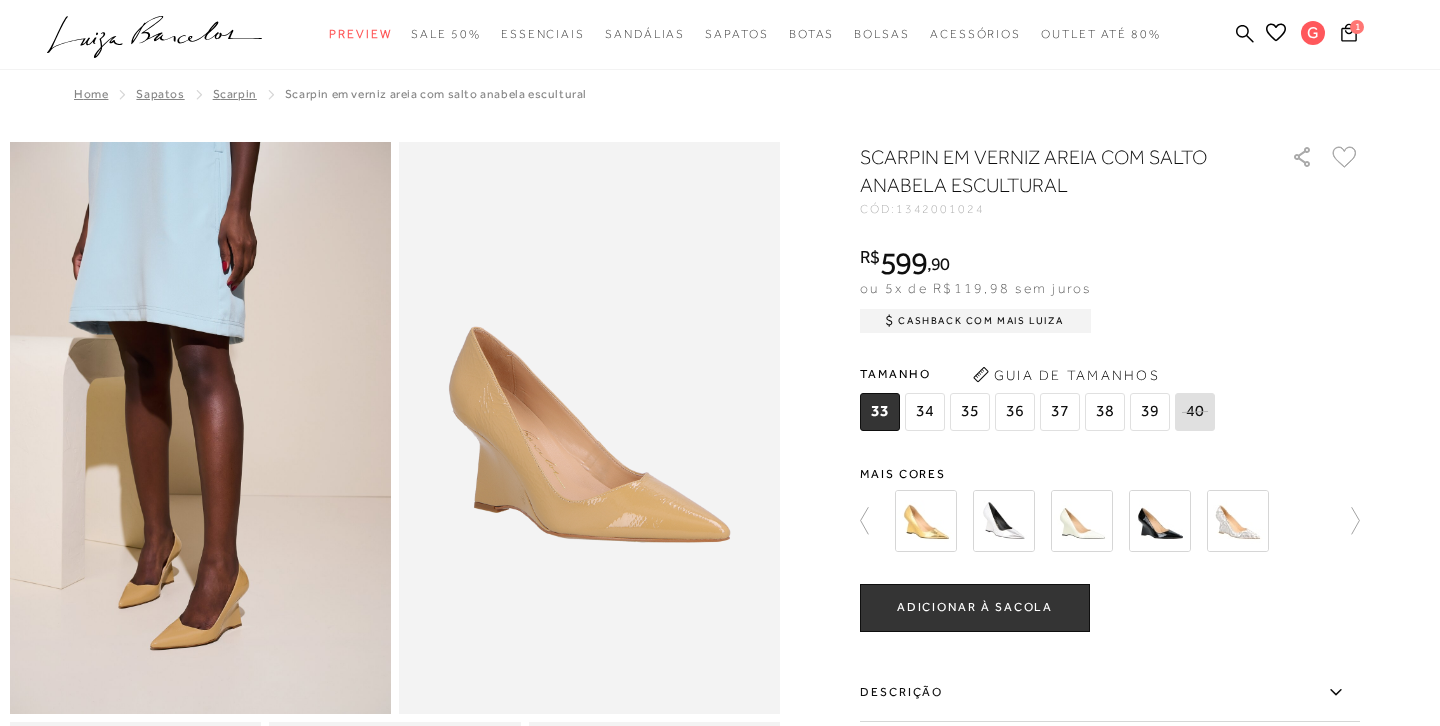 click at bounding box center (1082, 521) 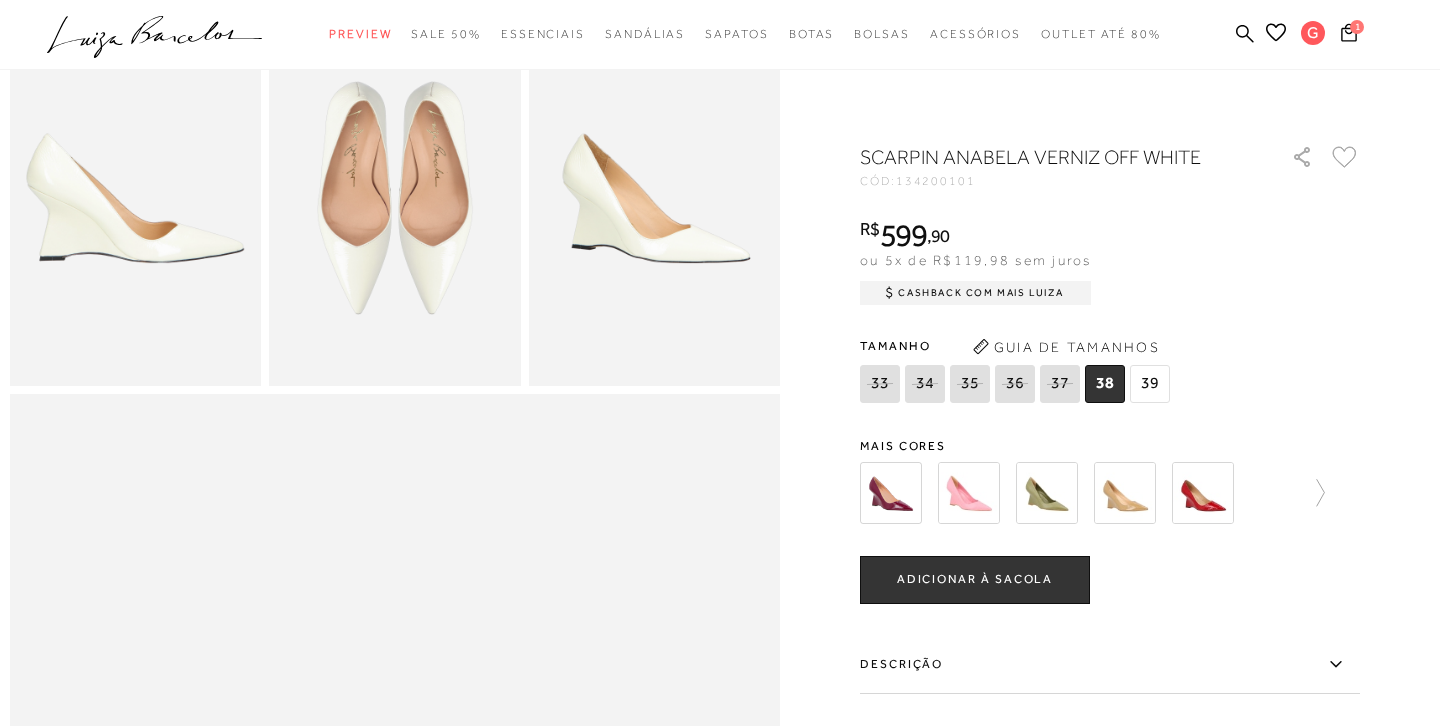 scroll, scrollTop: 719, scrollLeft: 0, axis: vertical 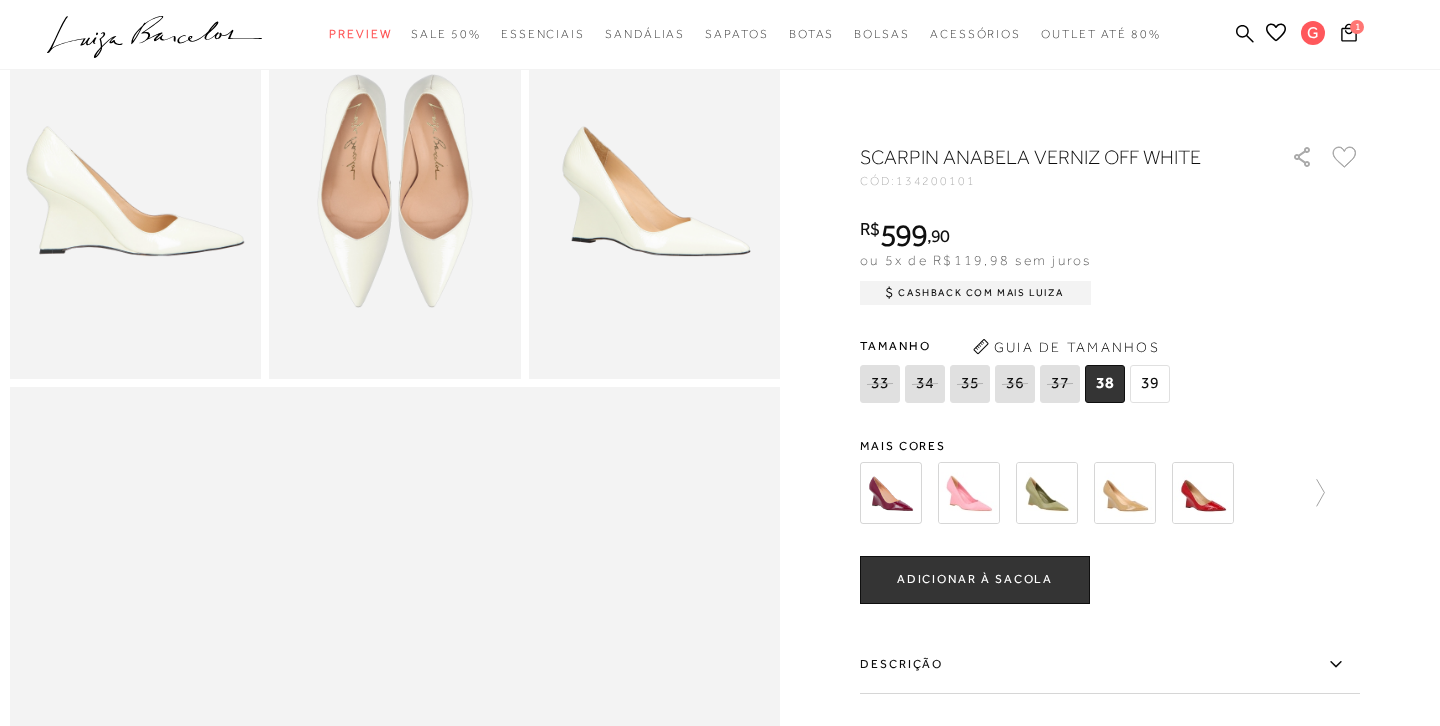 click 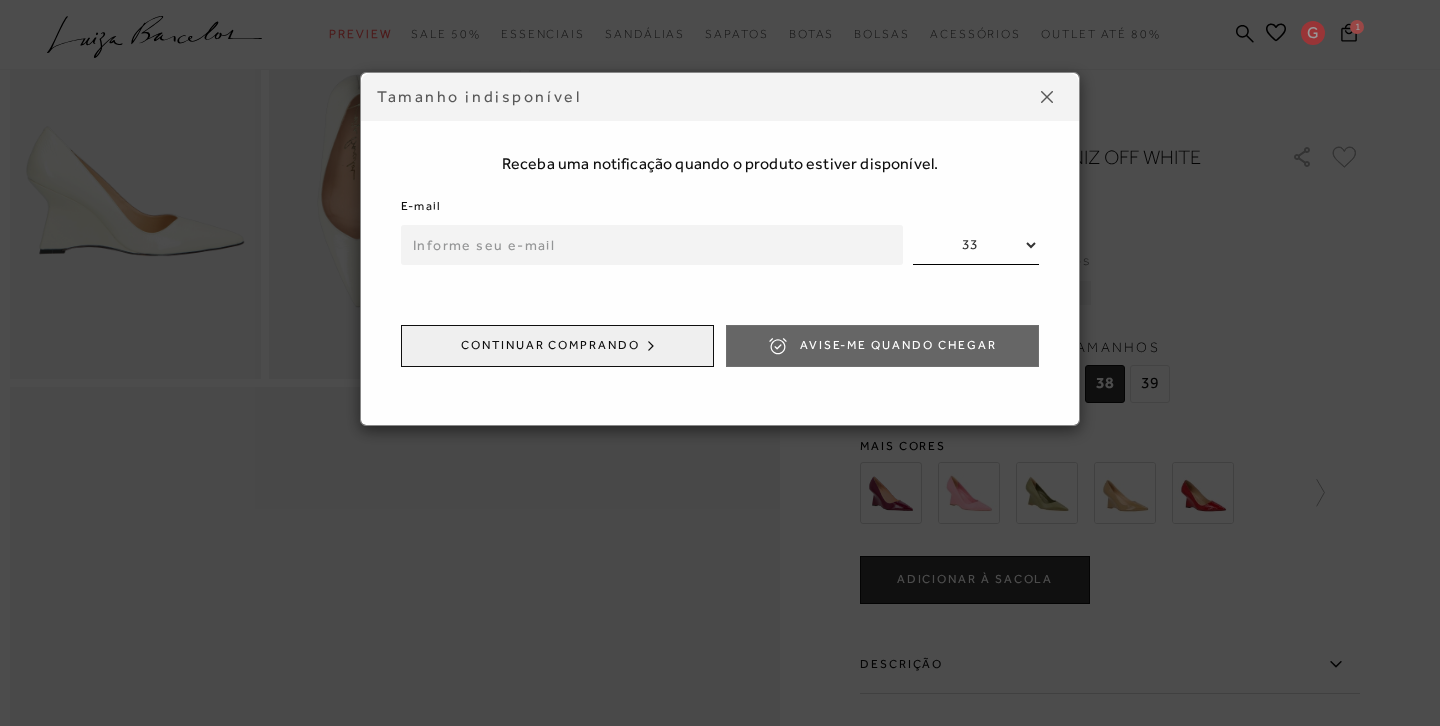 click at bounding box center [652, 245] 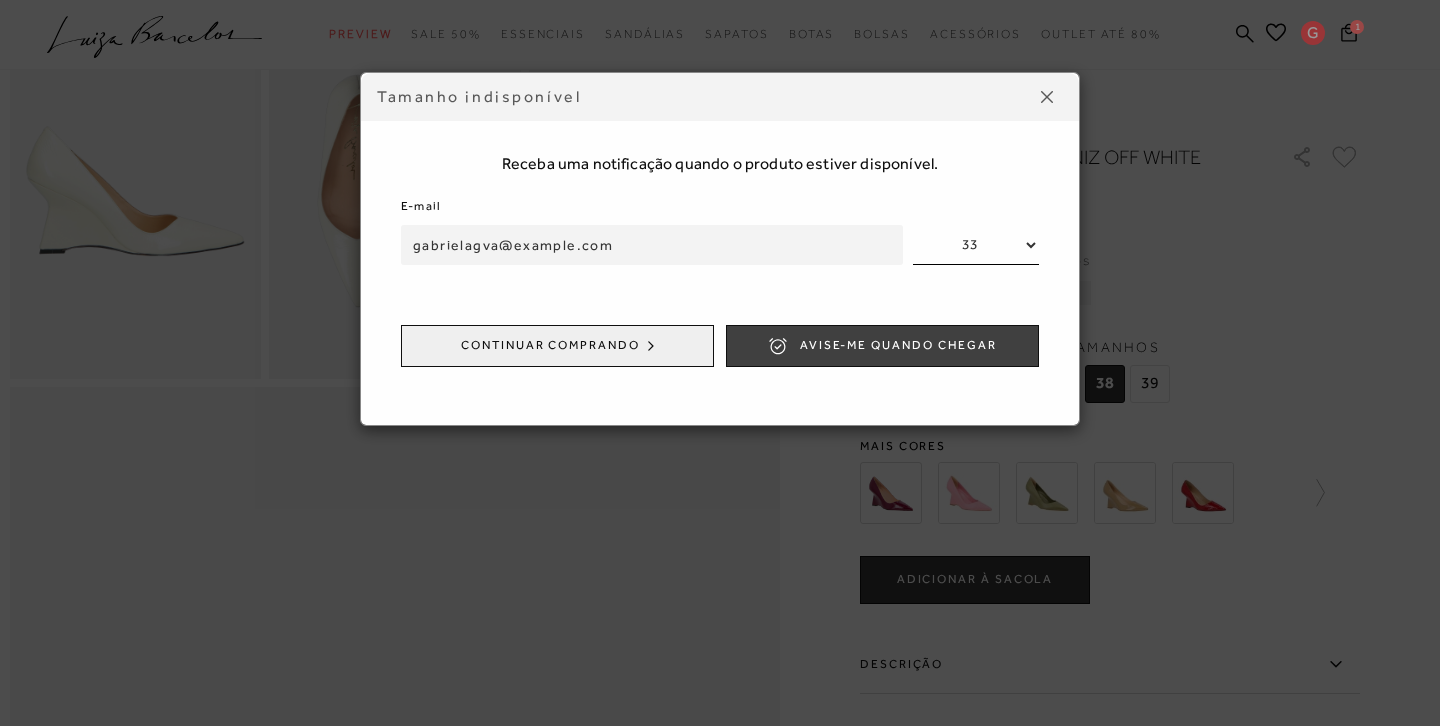 click on "Avise-me quando chegar" at bounding box center (898, 345) 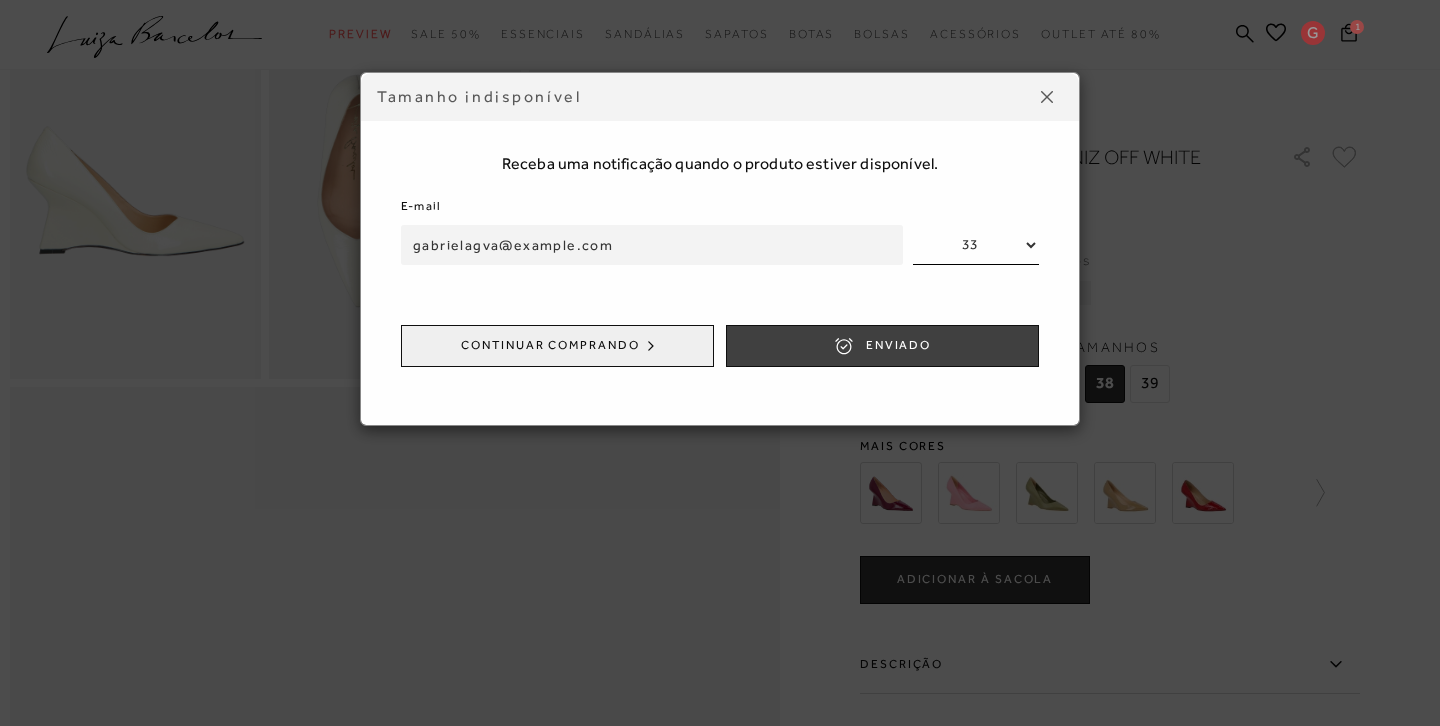 type 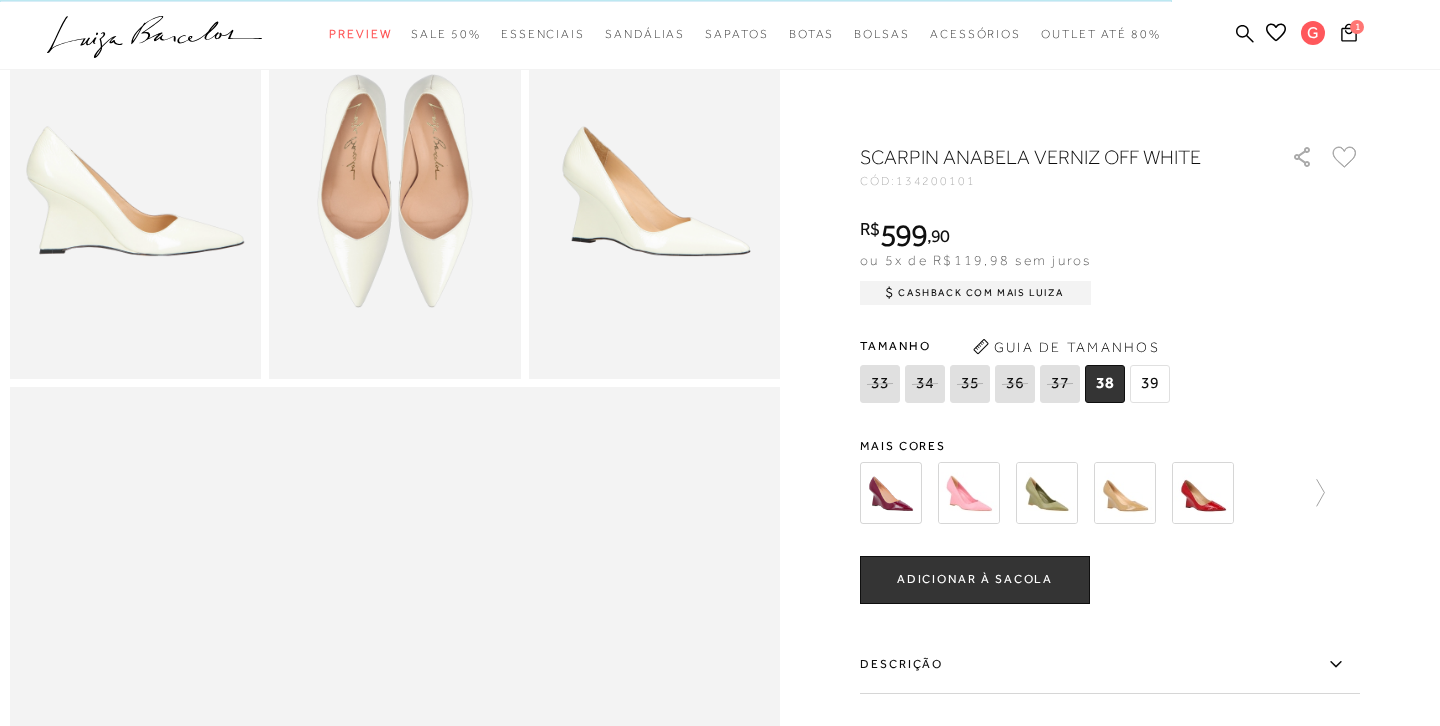 scroll, scrollTop: 0, scrollLeft: 0, axis: both 